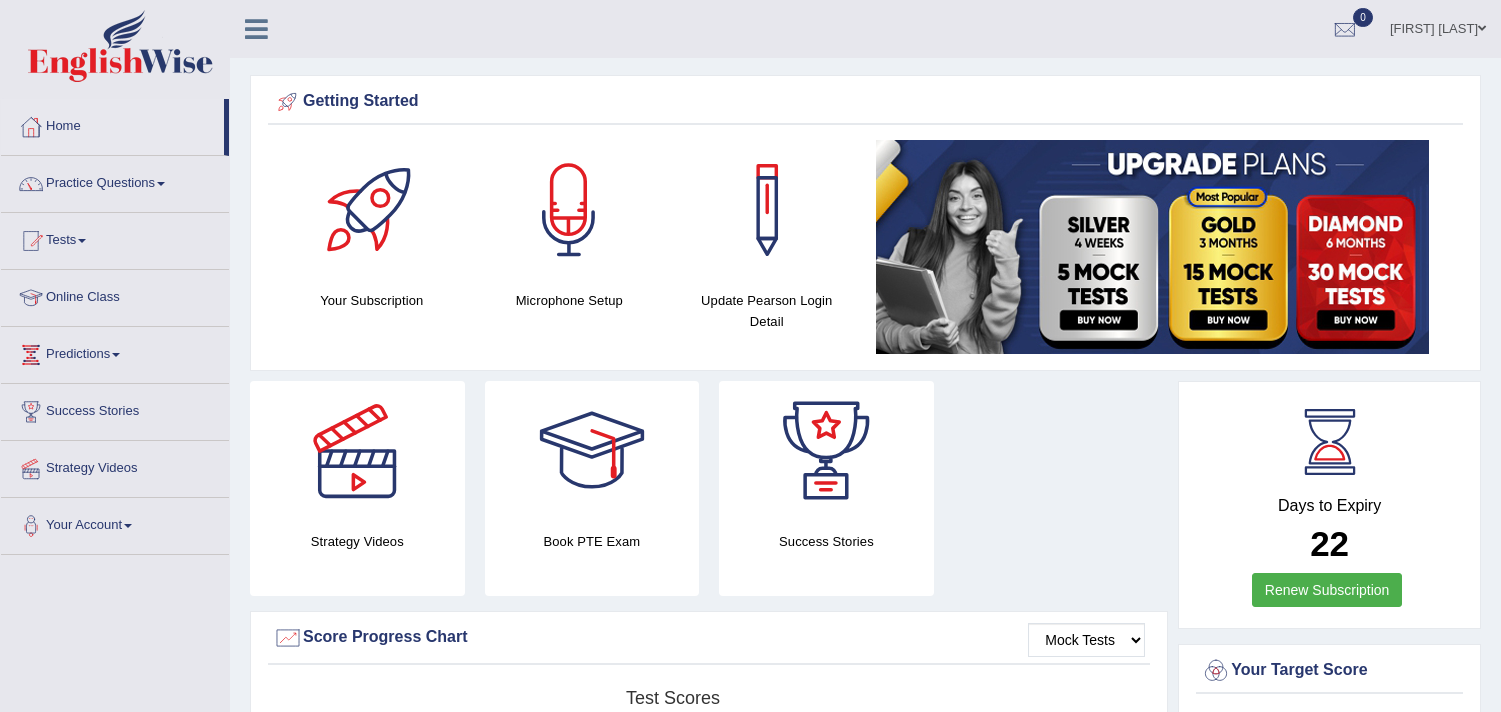 scroll, scrollTop: 0, scrollLeft: 0, axis: both 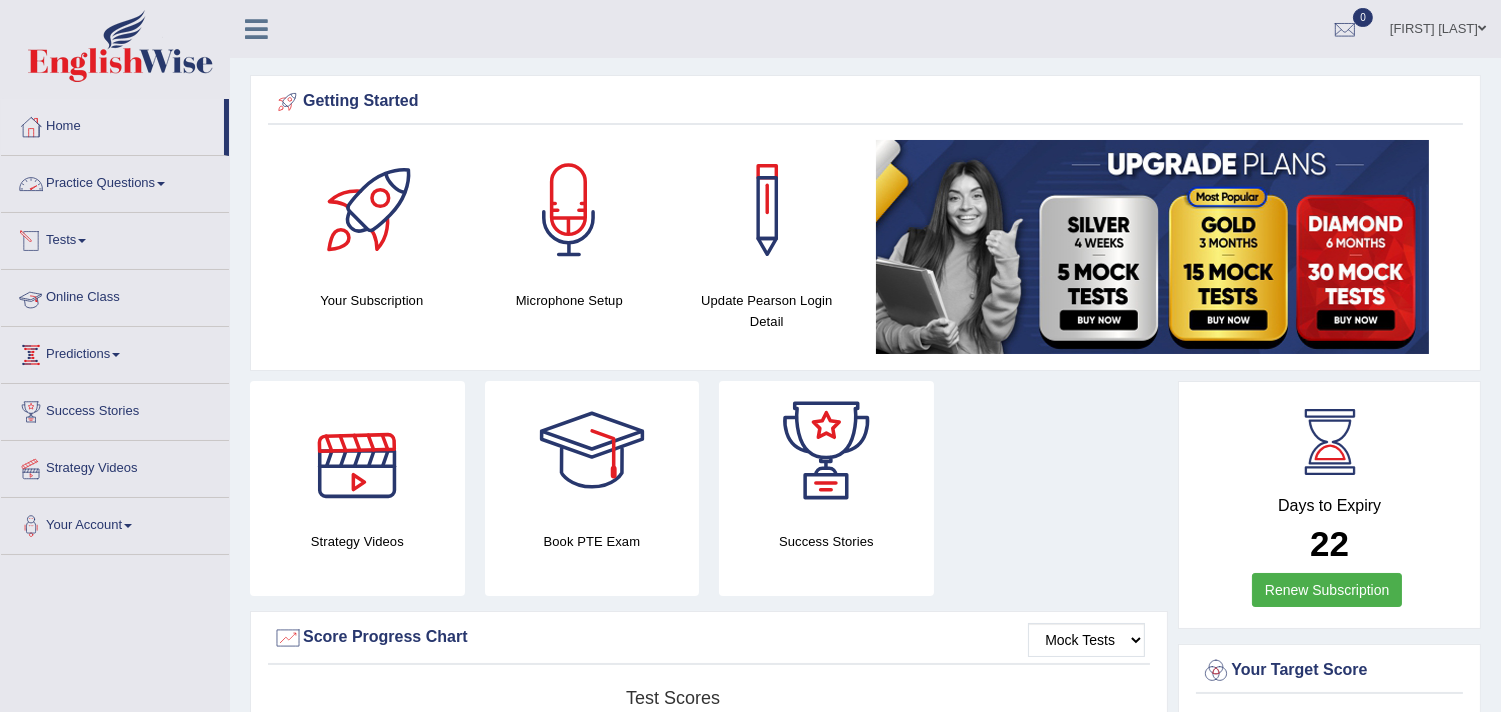 click on "Practice Questions" at bounding box center [115, 181] 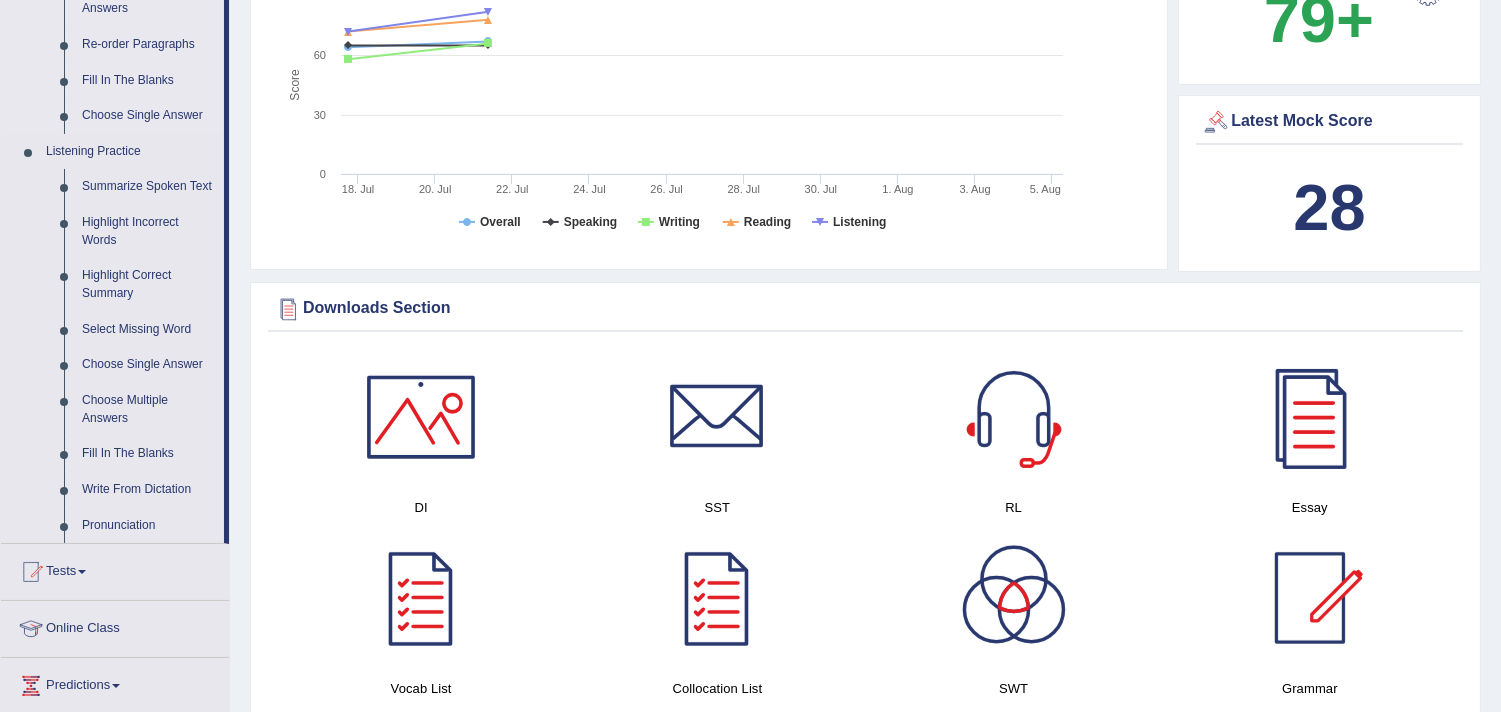 scroll, scrollTop: 777, scrollLeft: 0, axis: vertical 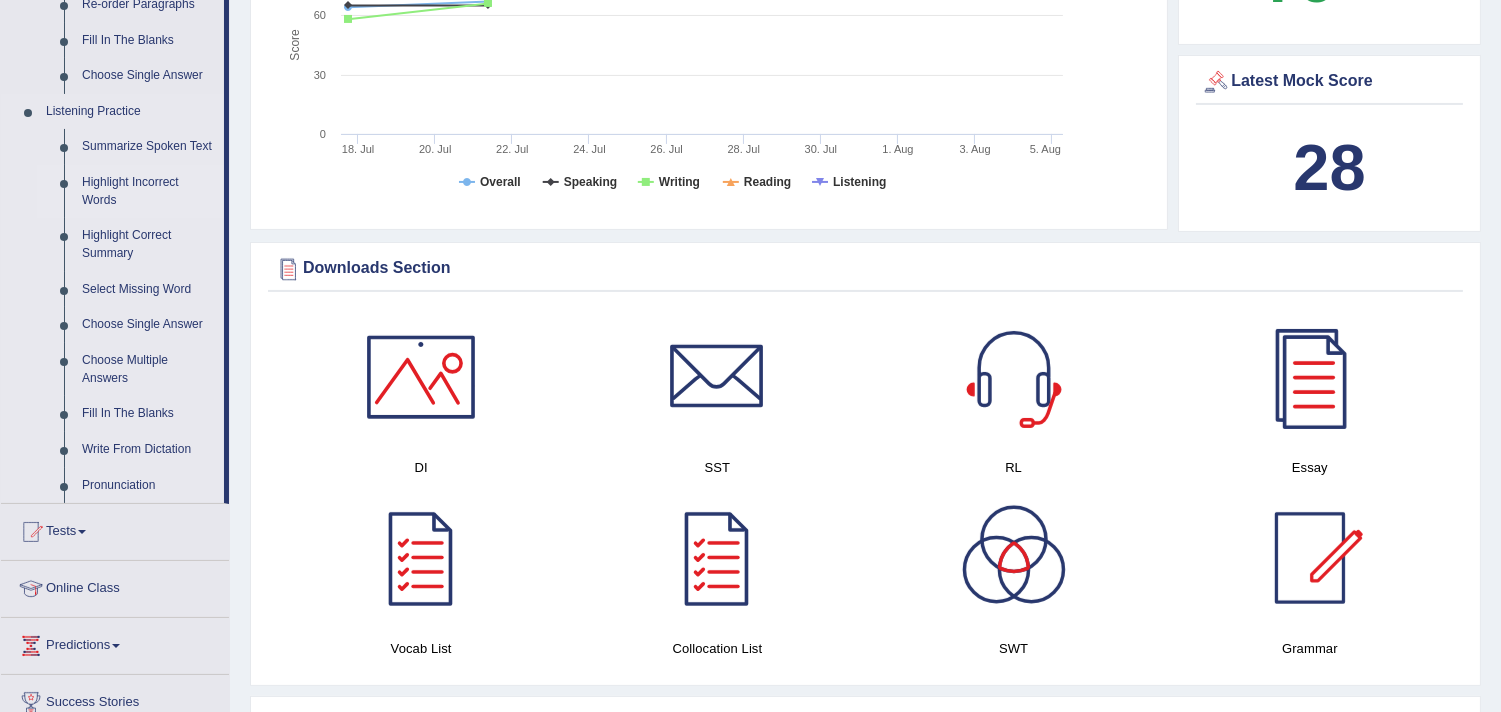 click on "Highlight Incorrect Words" at bounding box center [148, 191] 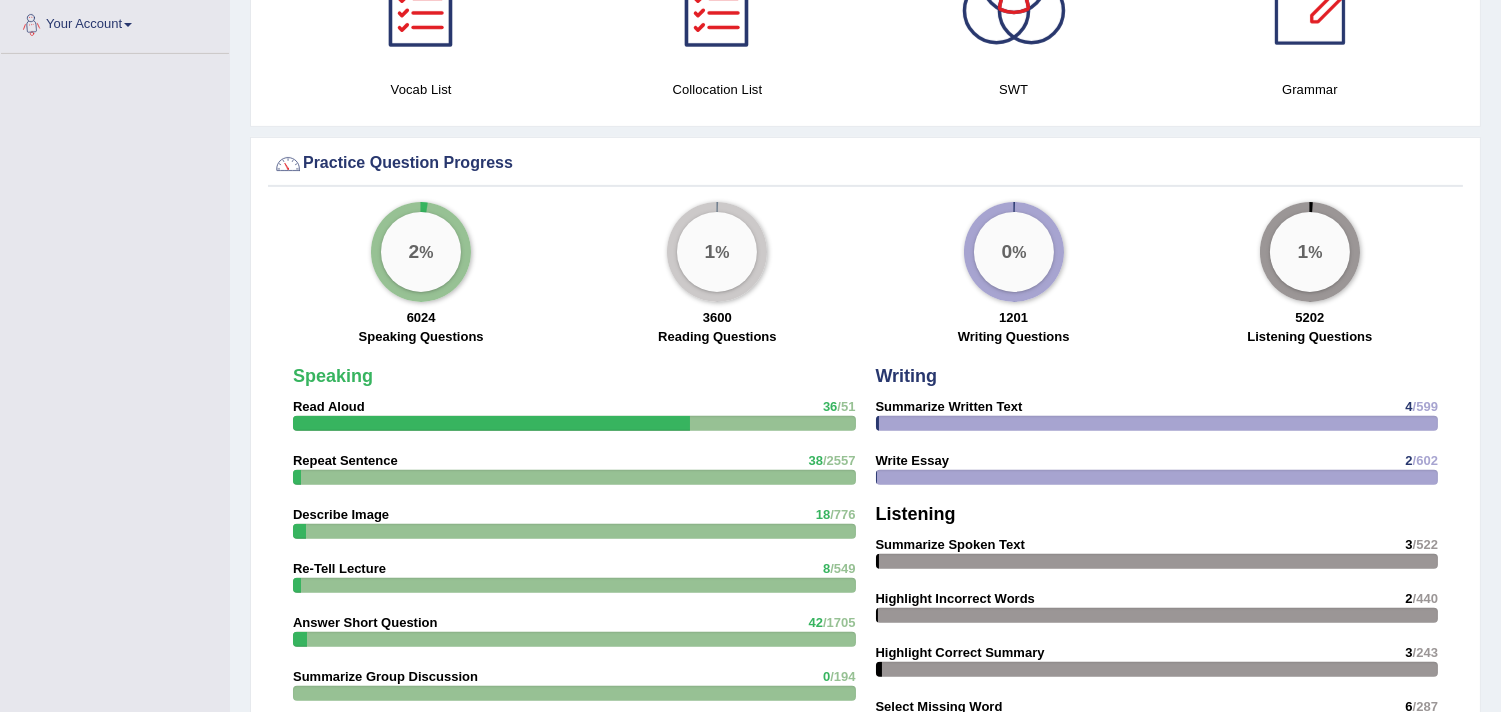 scroll, scrollTop: 1068, scrollLeft: 0, axis: vertical 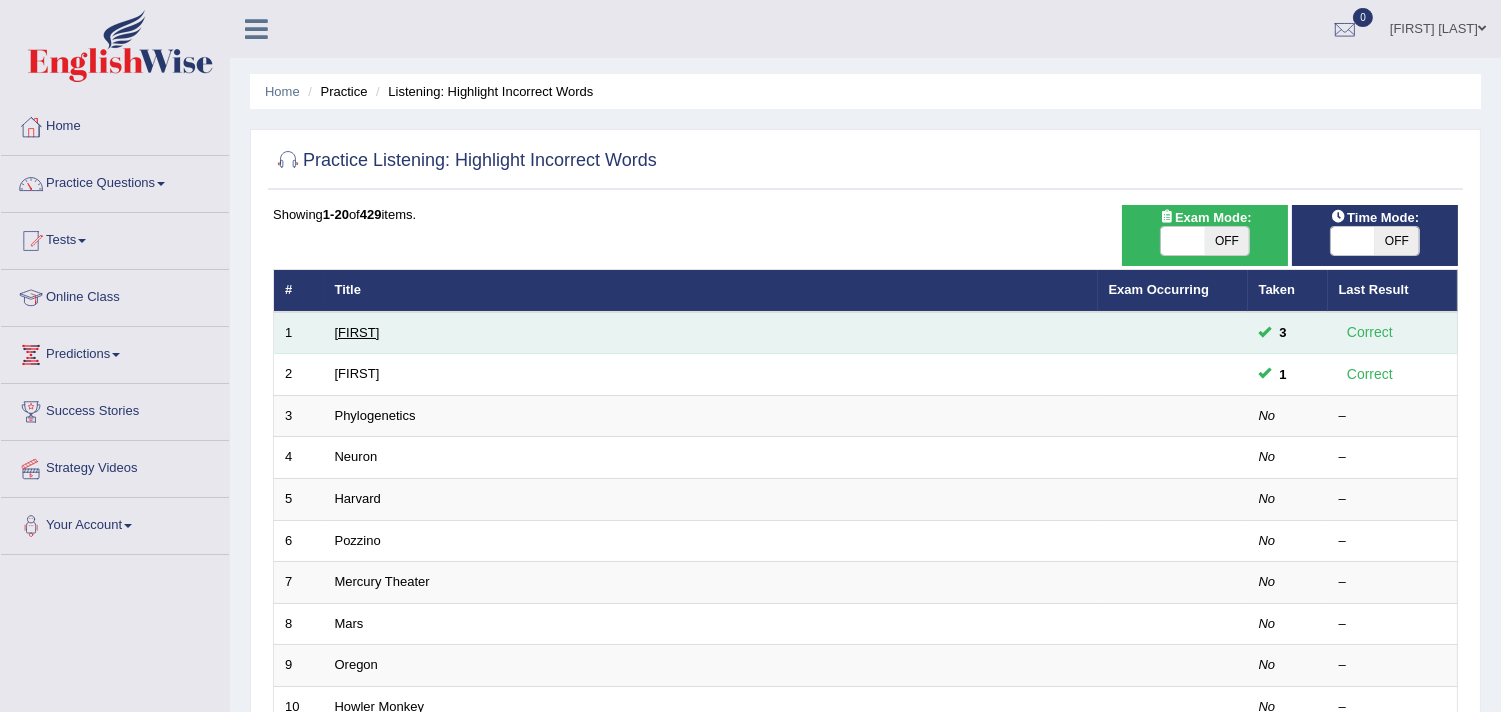 click on "[FIRST]" at bounding box center [357, 332] 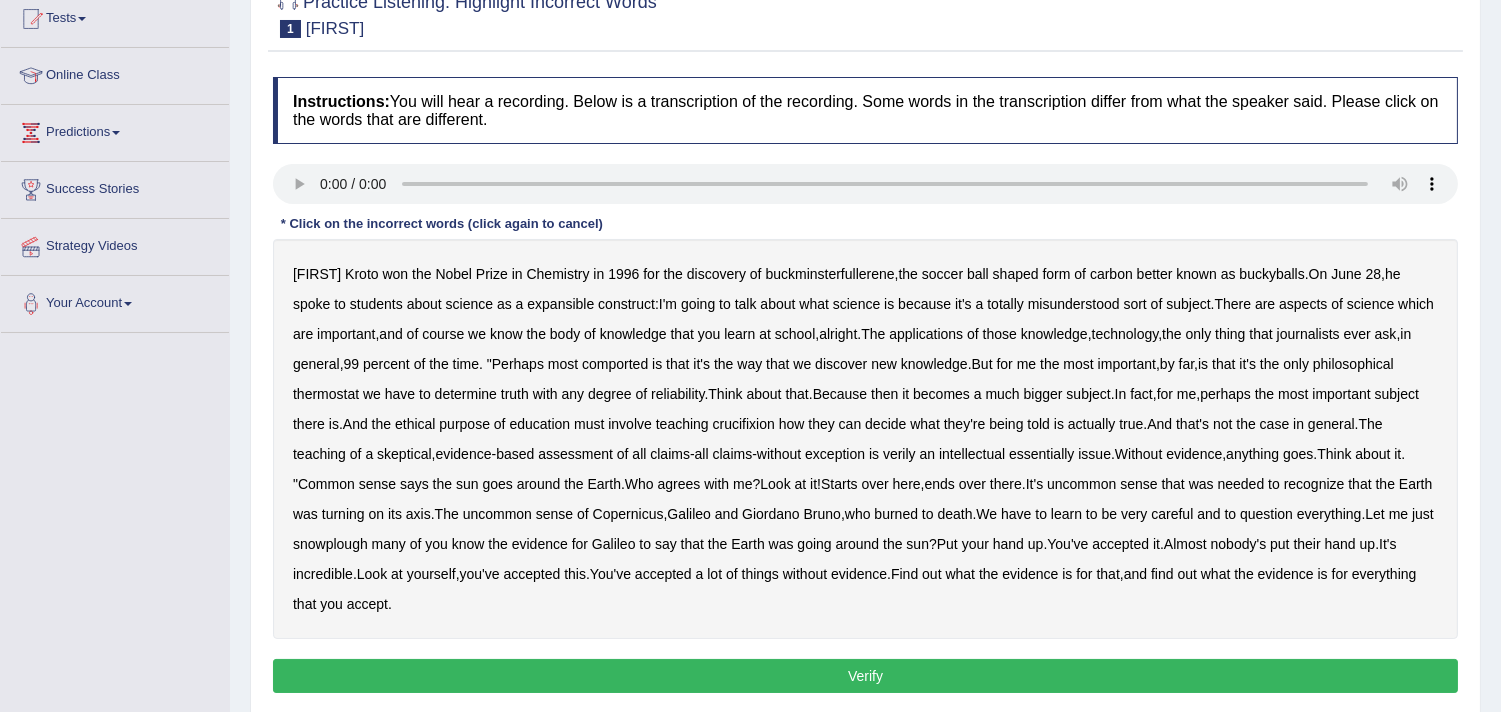 scroll, scrollTop: 0, scrollLeft: 0, axis: both 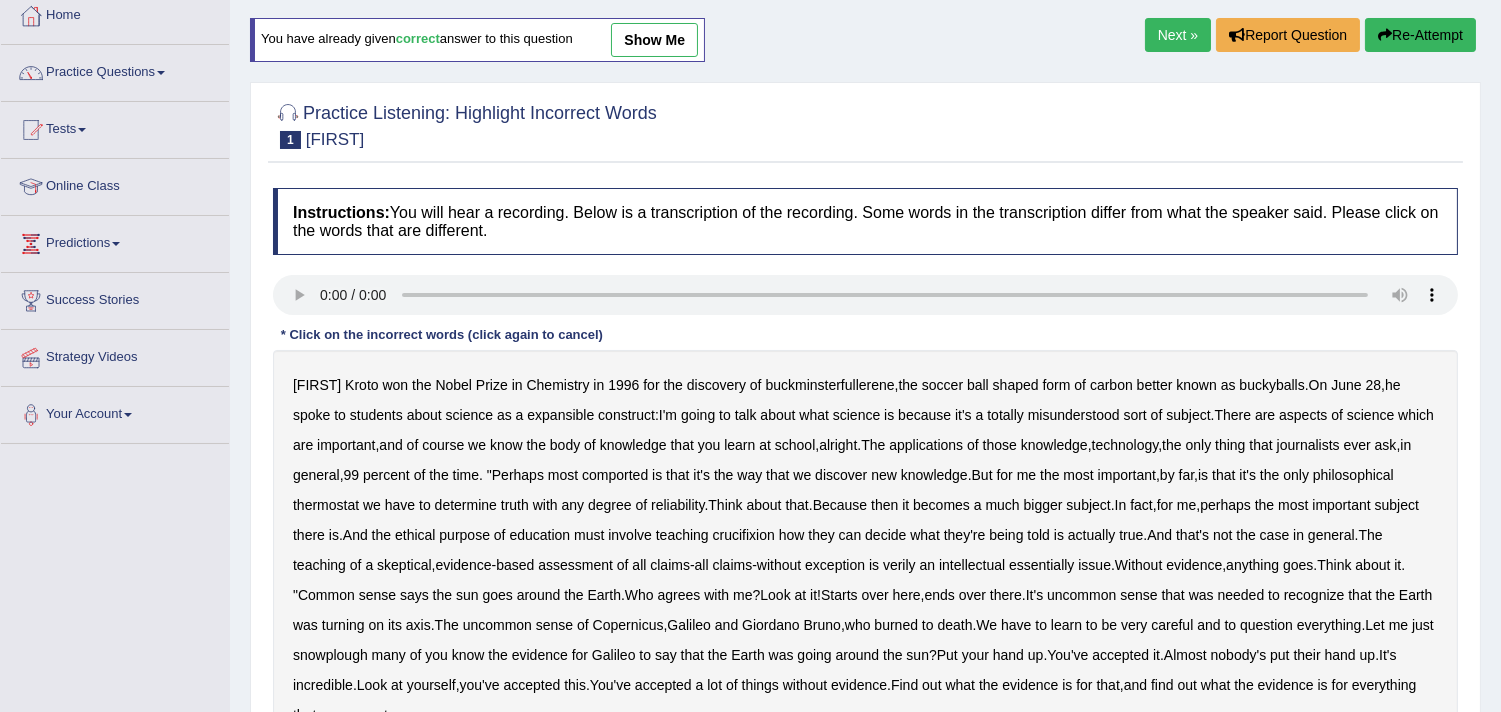 type 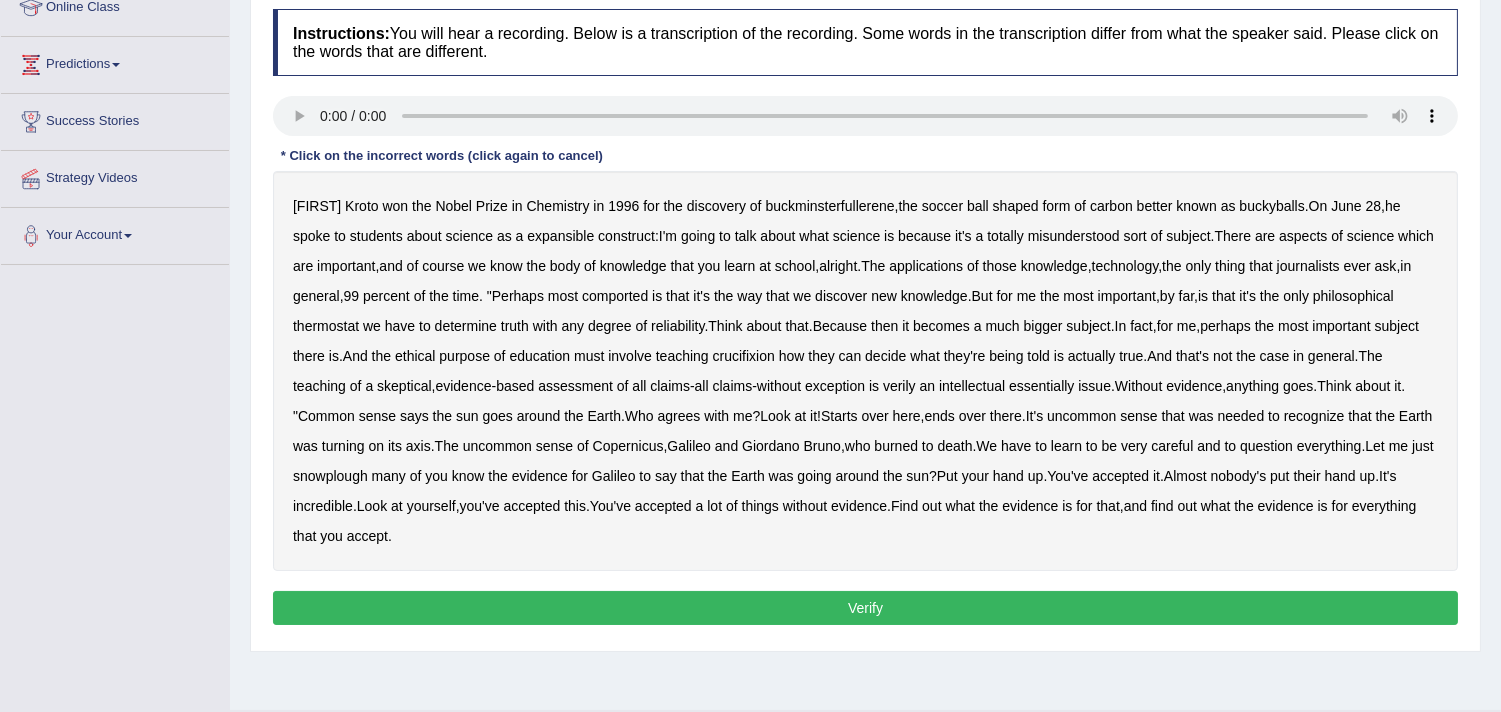 scroll, scrollTop: 333, scrollLeft: 0, axis: vertical 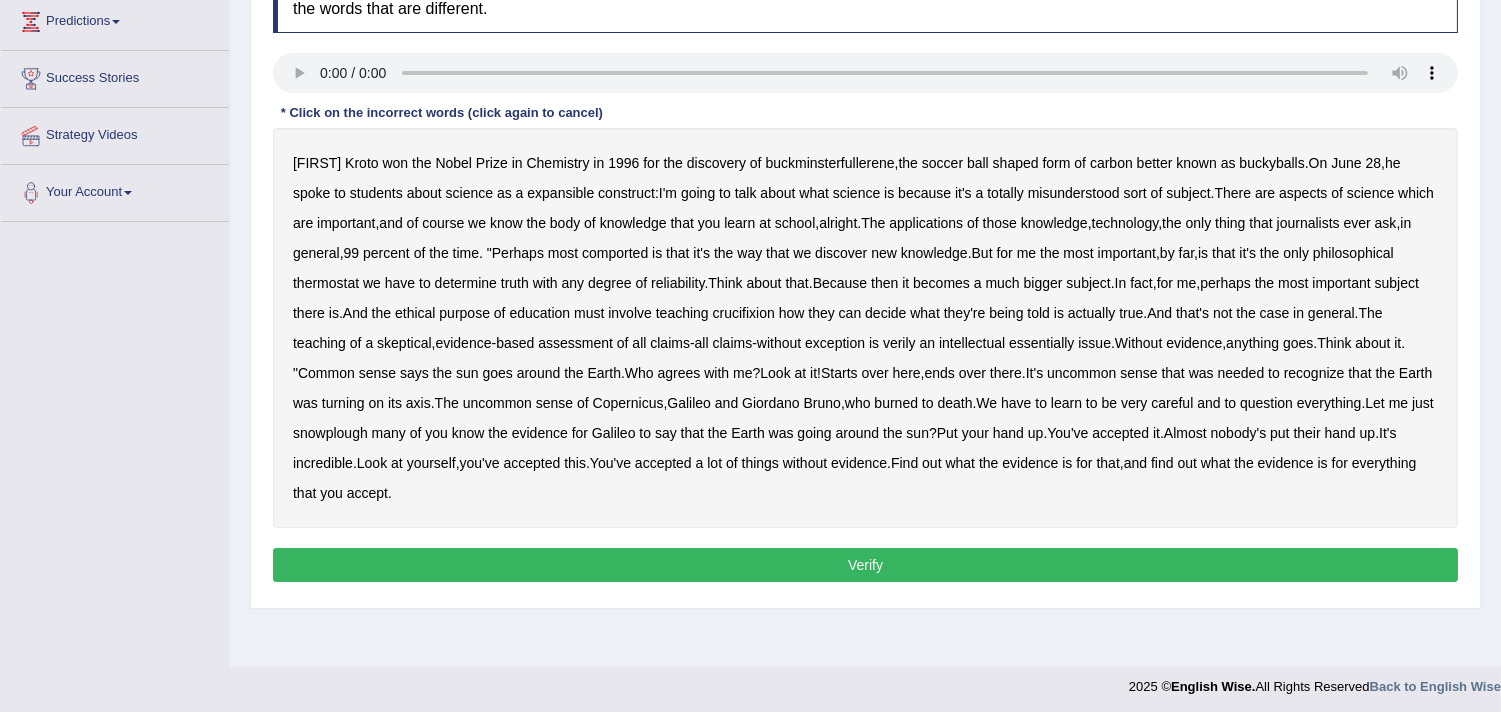 click on "science" at bounding box center [856, 193] 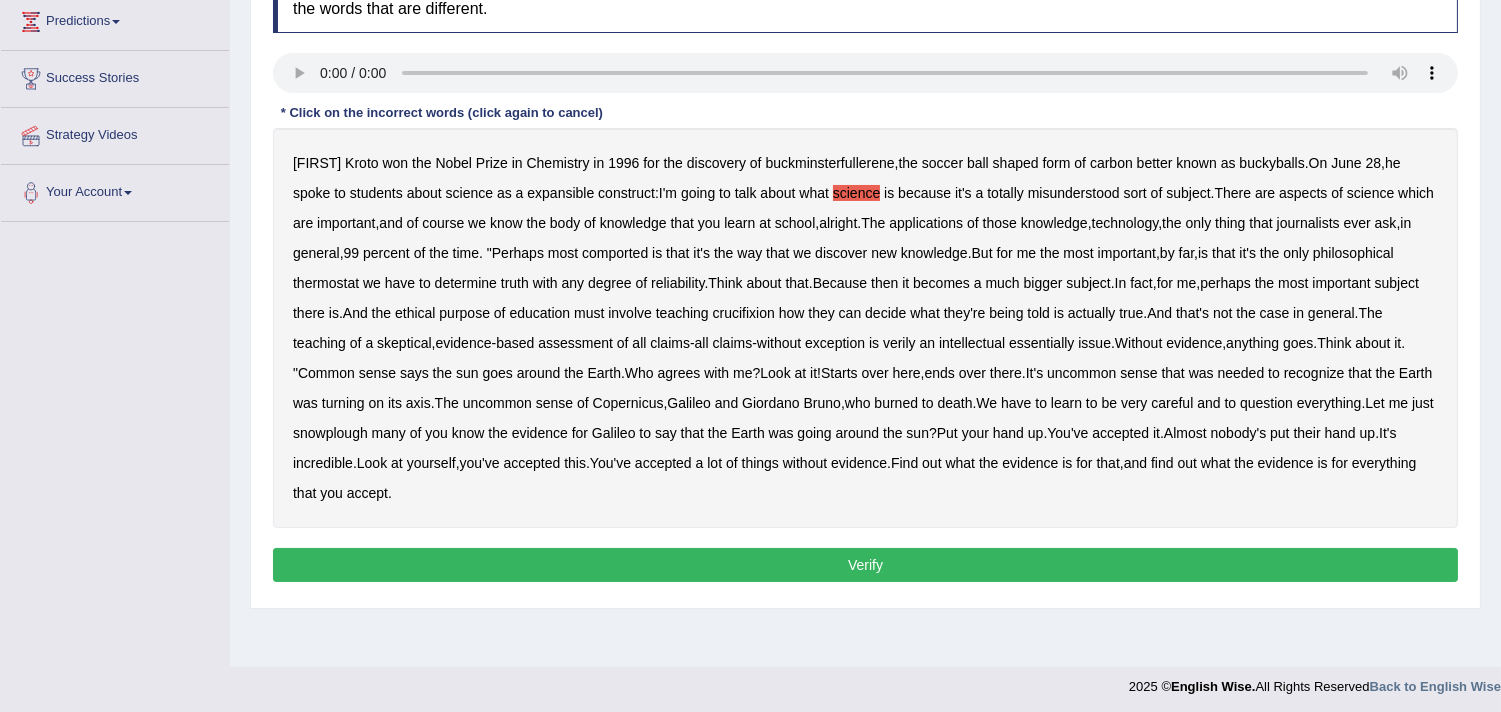 click on "buckminsterfullerene" at bounding box center [829, 163] 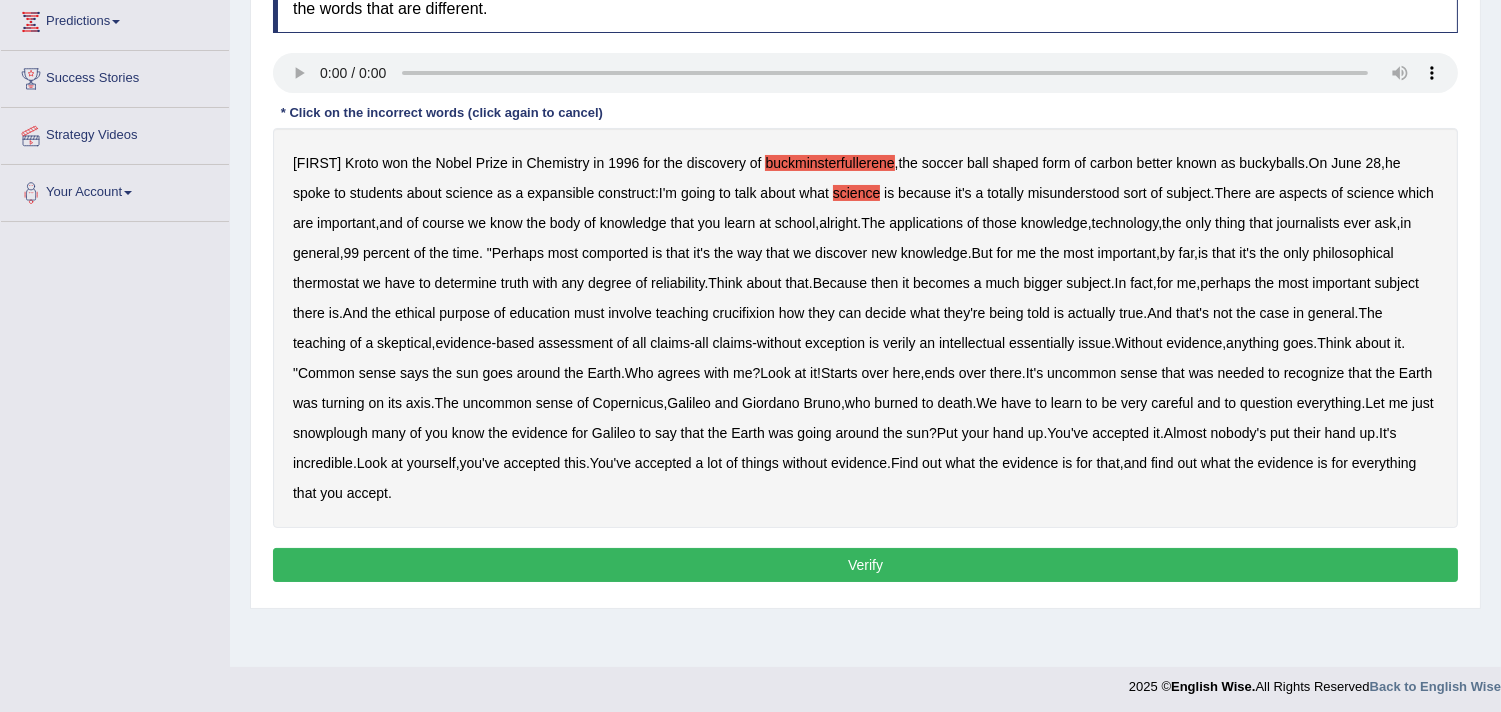 click on "buckminsterfullerene" at bounding box center [829, 163] 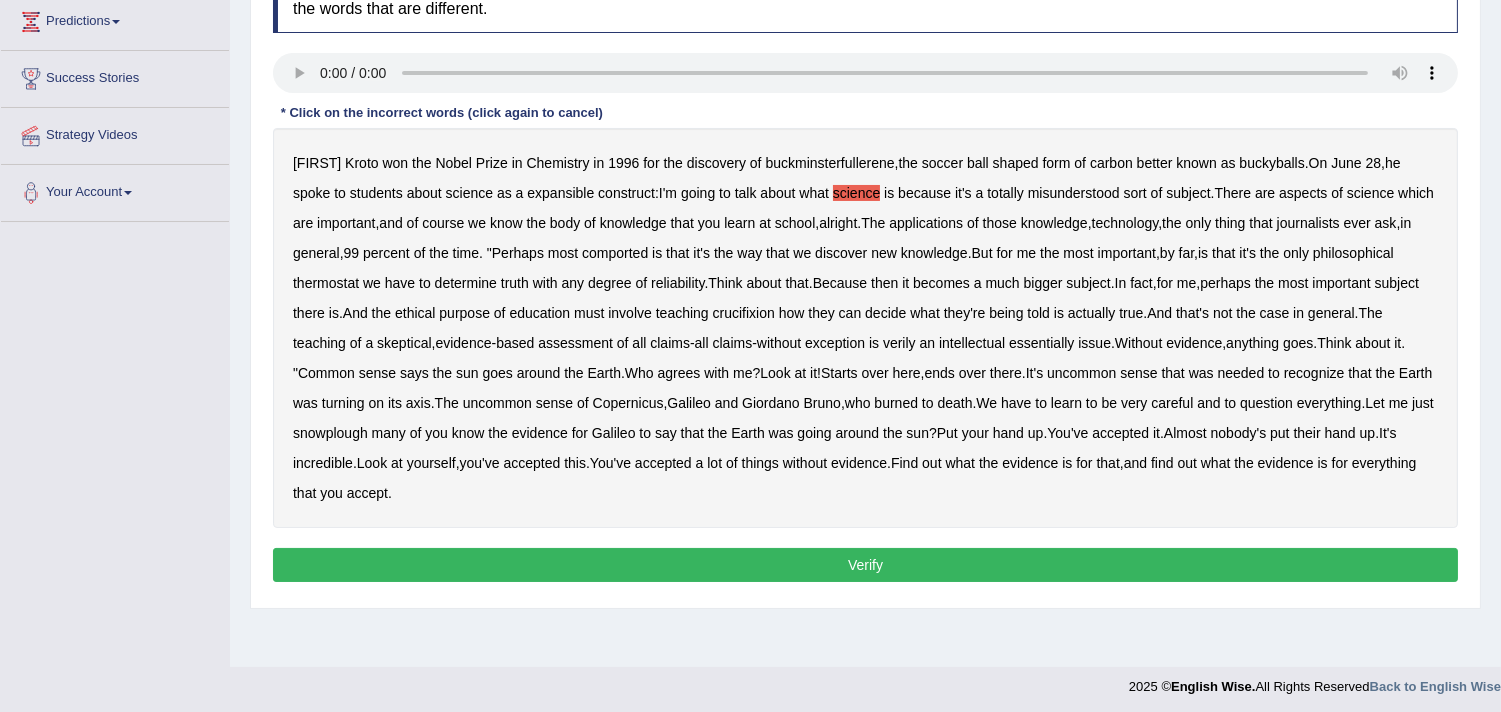 click on "Harold   Kroto   won   the   Nobel   Prize   in   Chemistry   in   1996   for   the   discovery   of   buckminsterfullerene ,  the   soccer   ball   shaped   form   of   carbon   better   known   as   buckyballs .  On   June   28 ,  he   spoke   to   students   about   science   as   a   expansible   construct :  I'm   going   to   talk   about   what   science   is   because   it's   a   totally   misunderstood   sort   of   subject .  There   are   aspects   of   science   which   are   important ,  and   of   course   we   know   the   body   of   knowledge   that   you   learn   at   school ,  alright .  The   applications   of   those   knowledge ,  technology ,  the   only   thing   that   journalists   ever   ask ,  in   general ,  99   percent   of   the   time . " Perhaps   most   comported   is   that   it's   the   way   that   we   discover   new   knowledge .  But   for   me   the   most   important ,  by   far ,  is   that   it's   the   only   philosophical   thermostat   we   have   to" at bounding box center [865, 328] 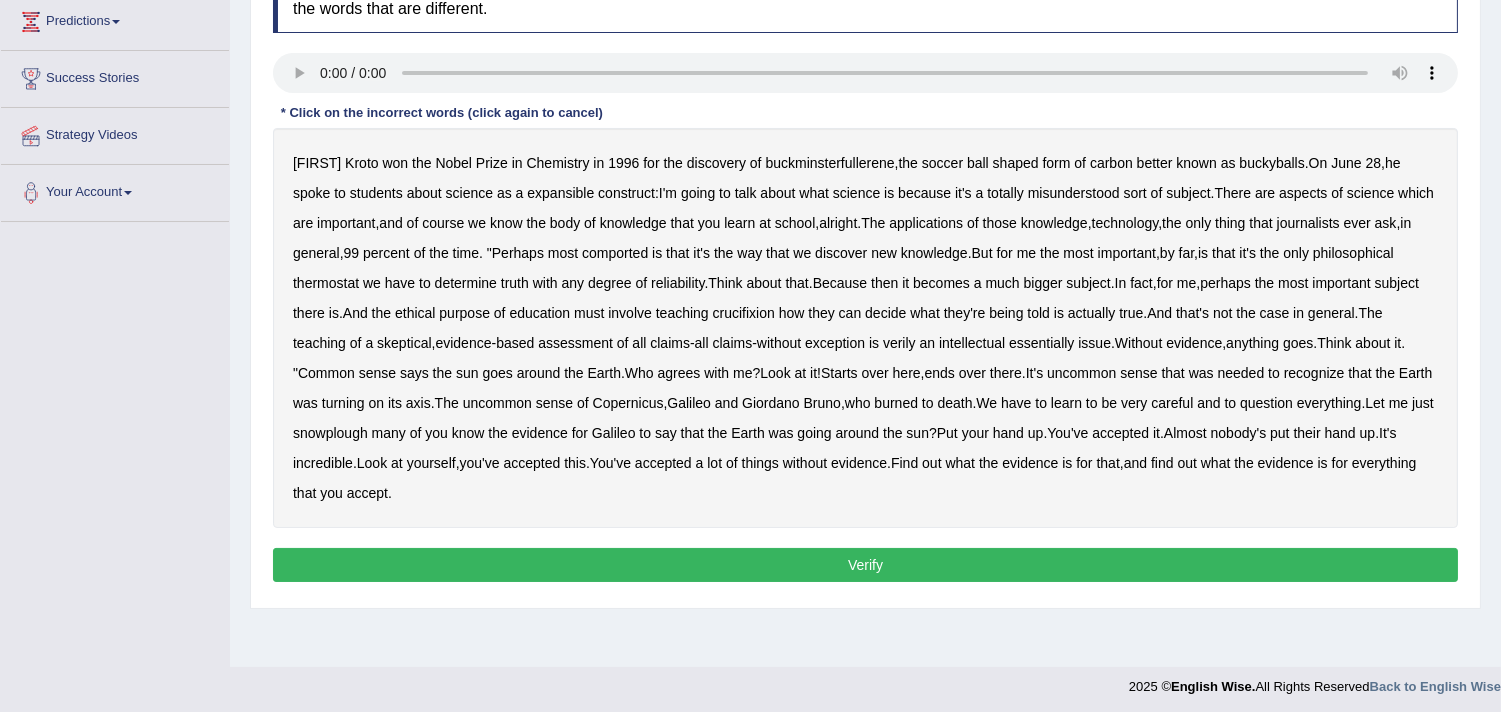 click on "expansible" at bounding box center (560, 193) 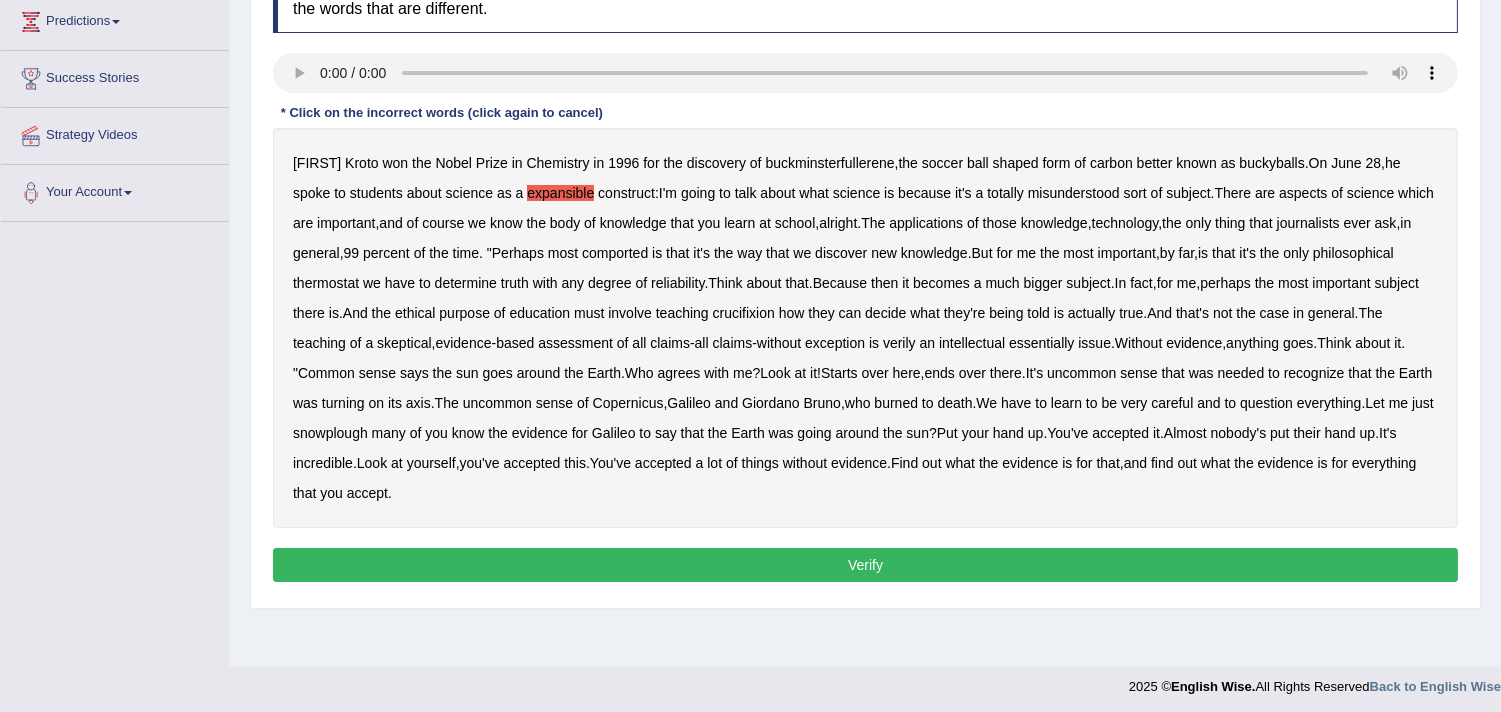 click on "comported" at bounding box center [615, 253] 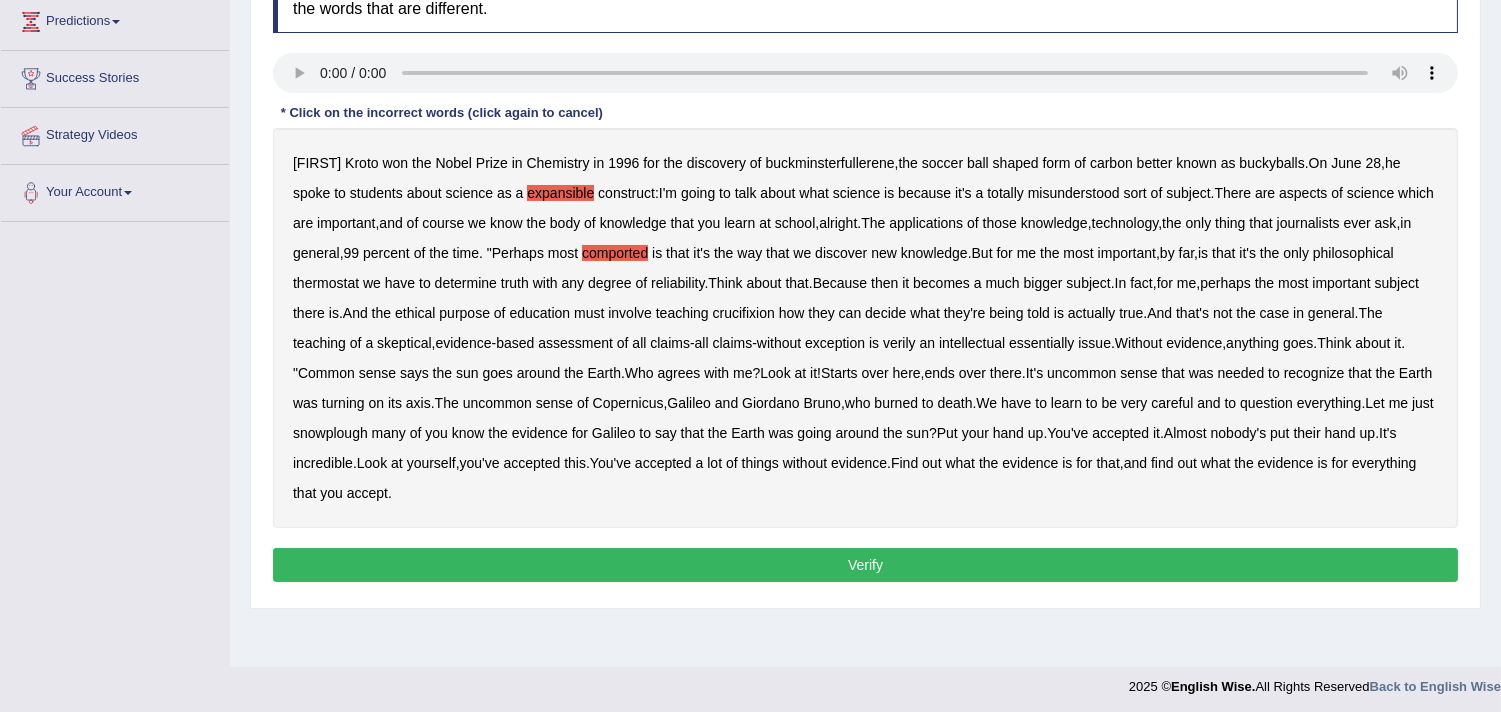 click on "thermostat" at bounding box center (326, 283) 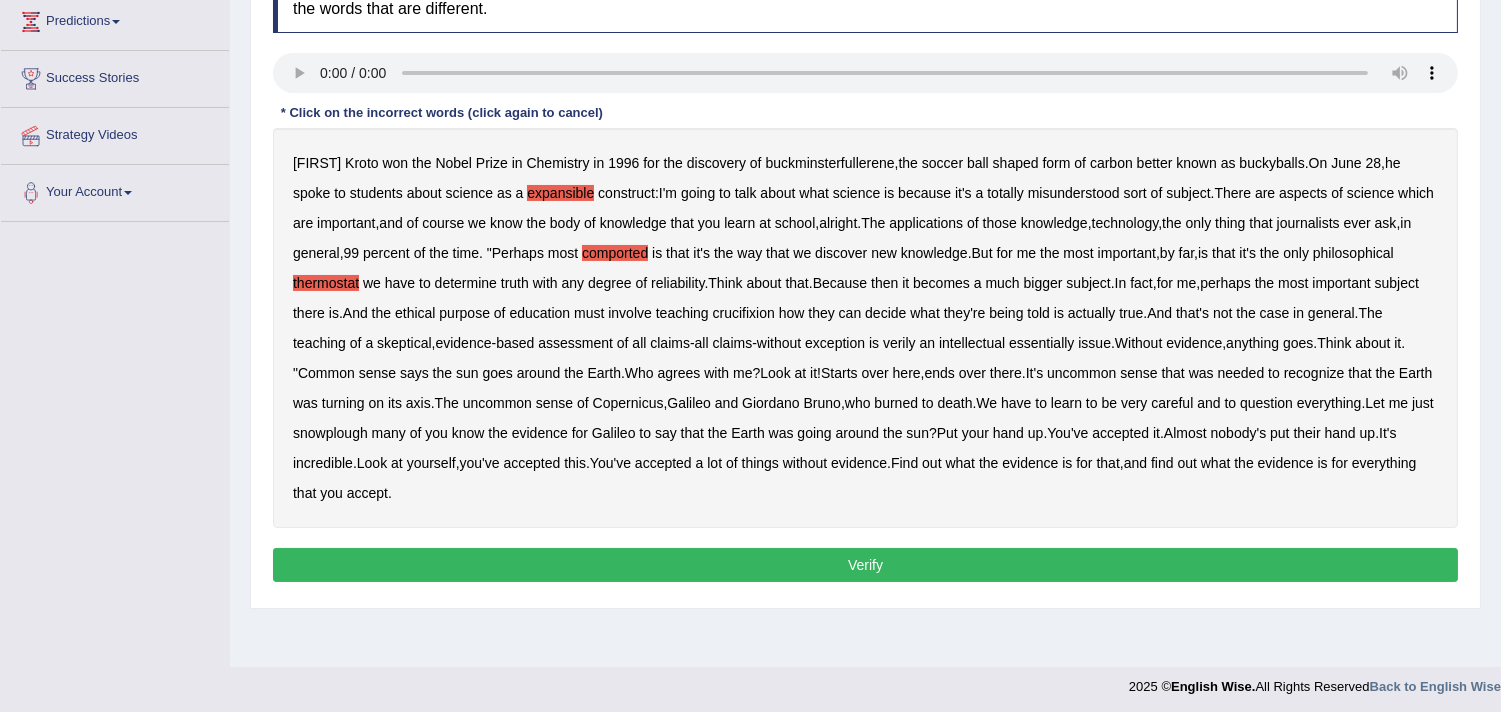 click on "crucifixion" at bounding box center (744, 313) 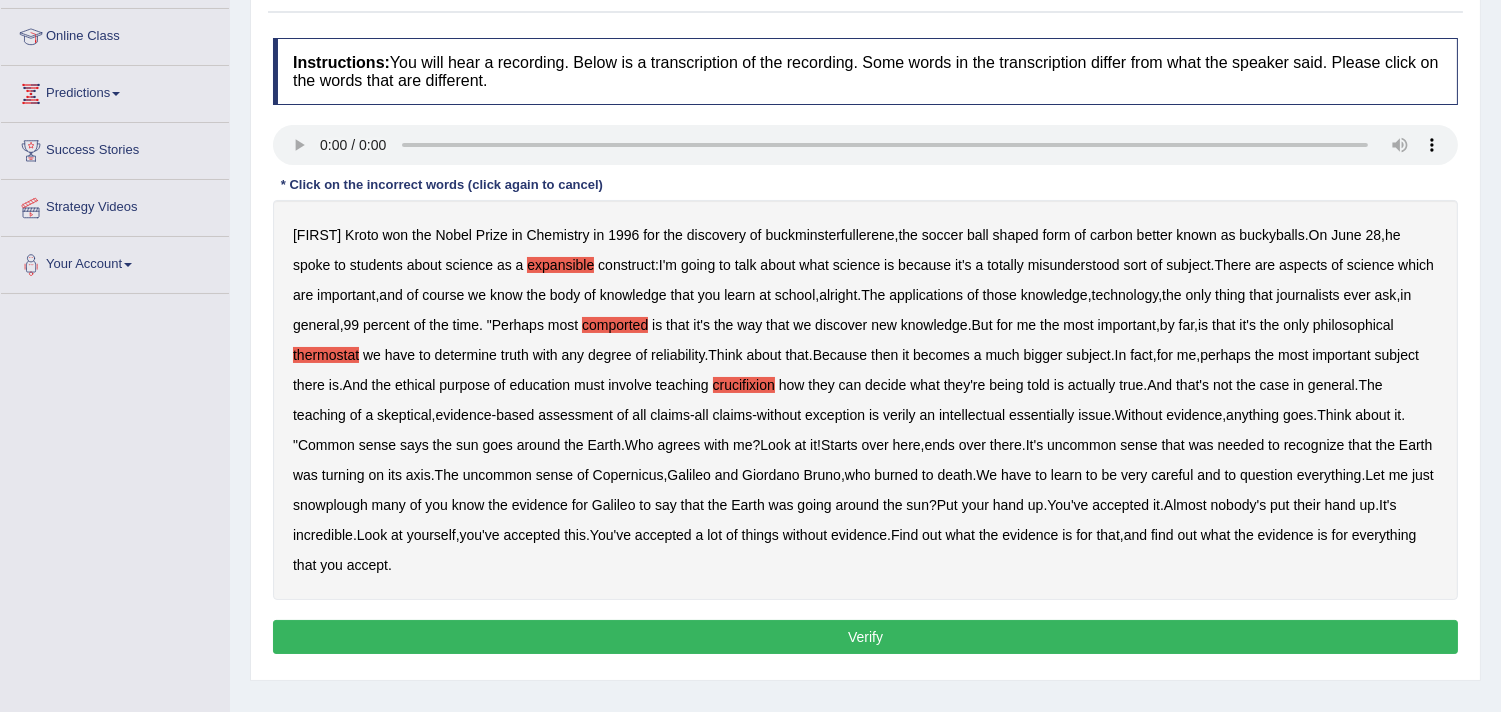 scroll, scrollTop: 222, scrollLeft: 0, axis: vertical 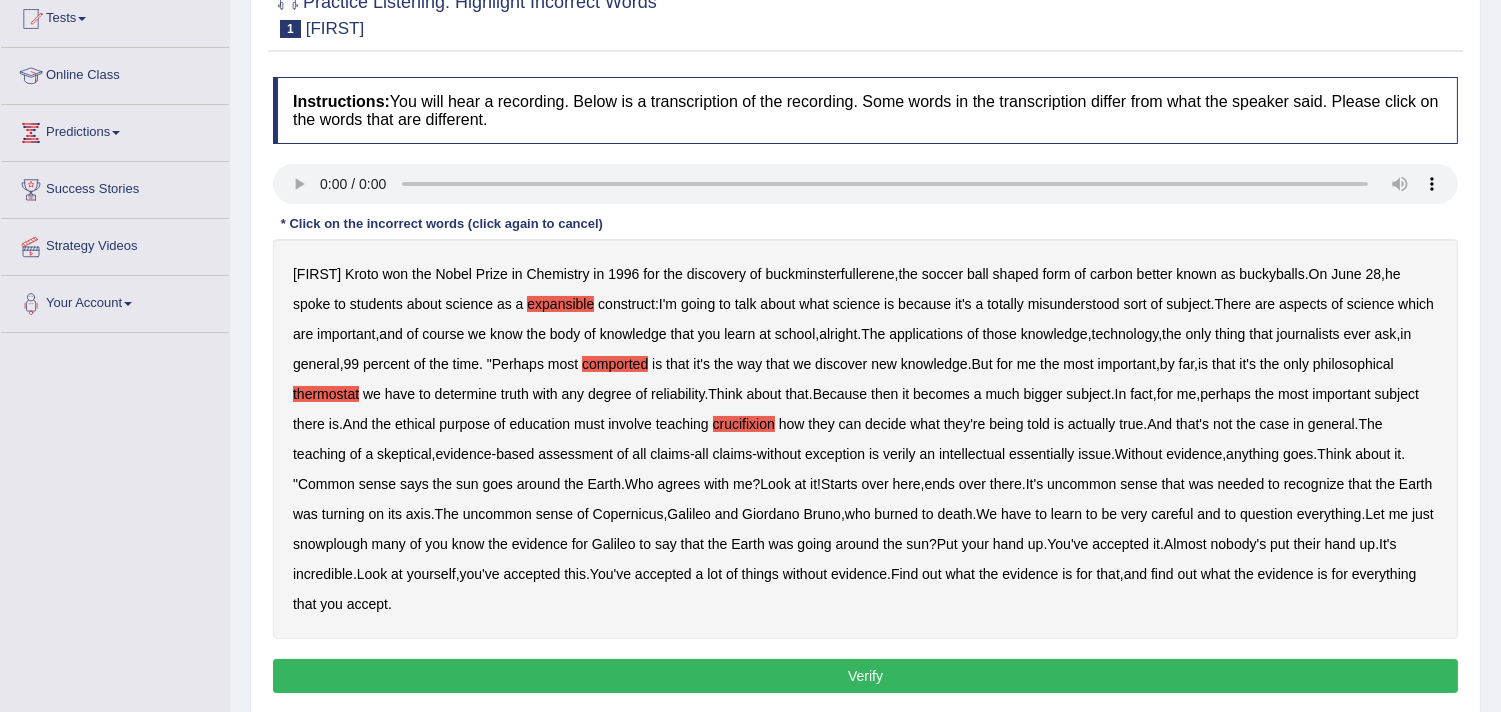 click on "verily" at bounding box center [899, 454] 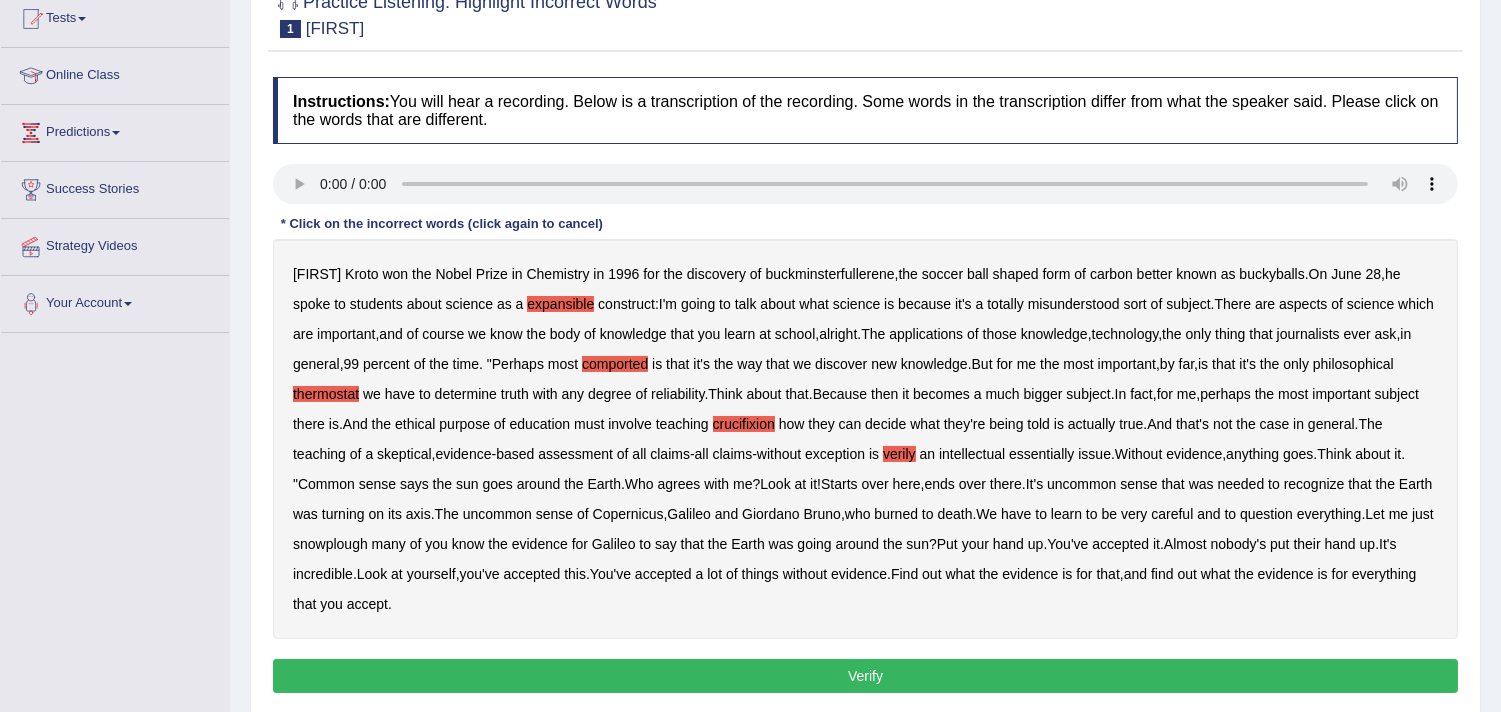 click on "essentially" at bounding box center (1041, 454) 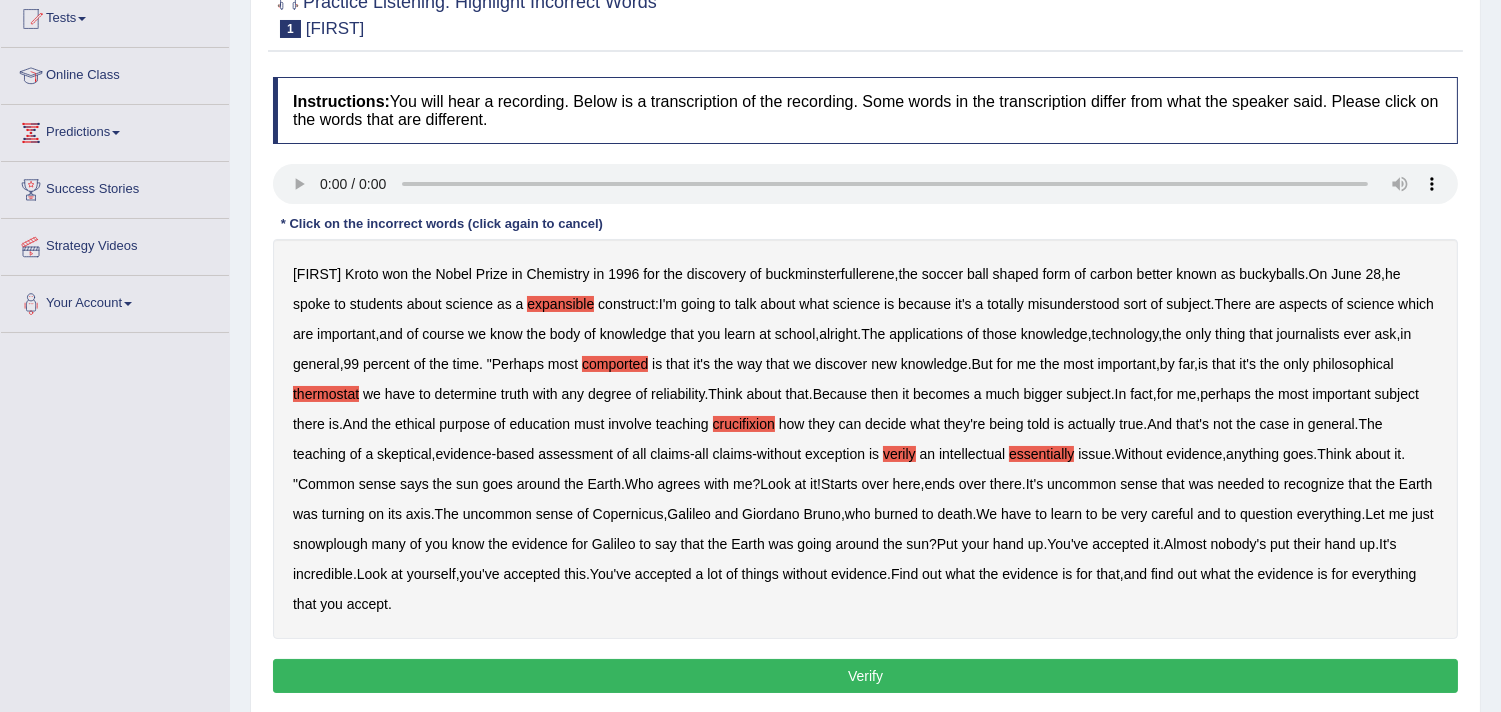 click on "snowplough" at bounding box center (330, 544) 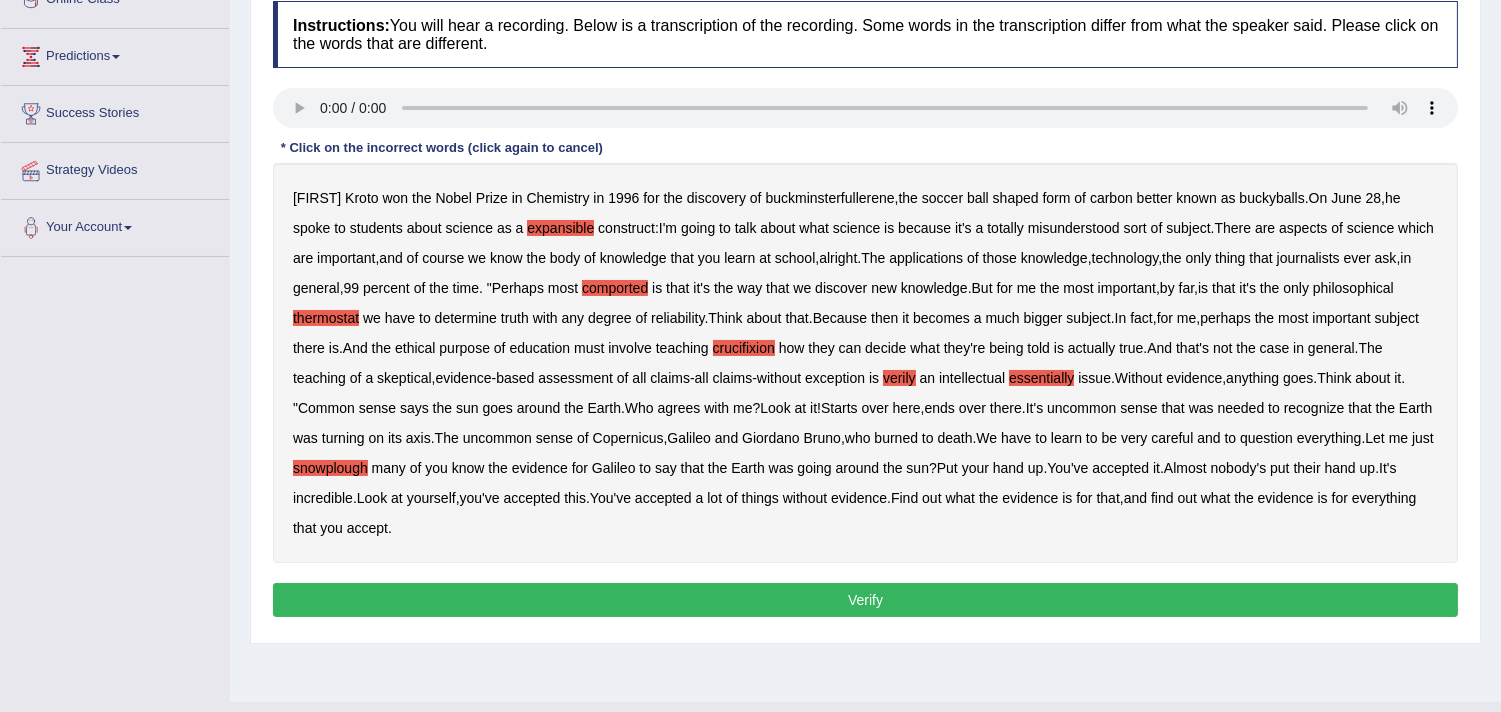 scroll, scrollTop: 333, scrollLeft: 0, axis: vertical 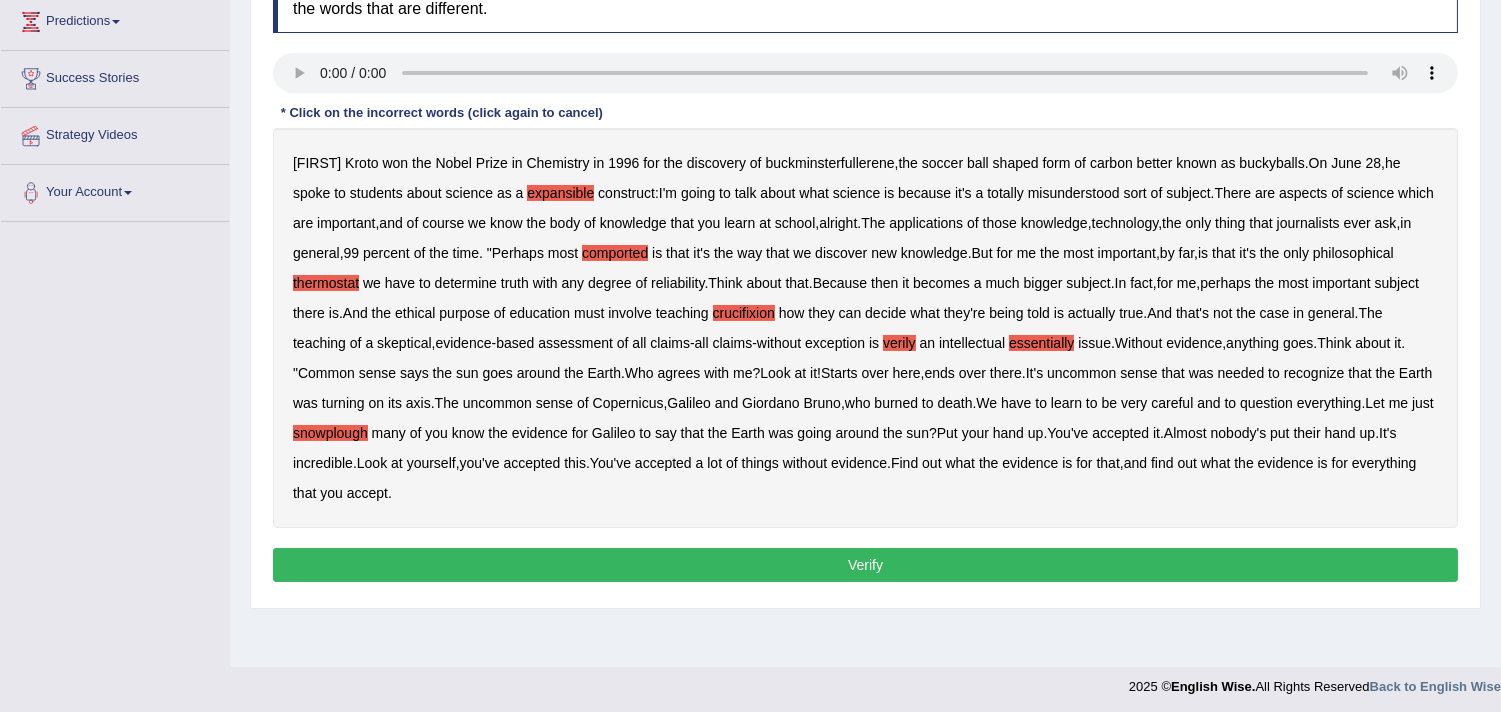 click on "Verify" at bounding box center (865, 565) 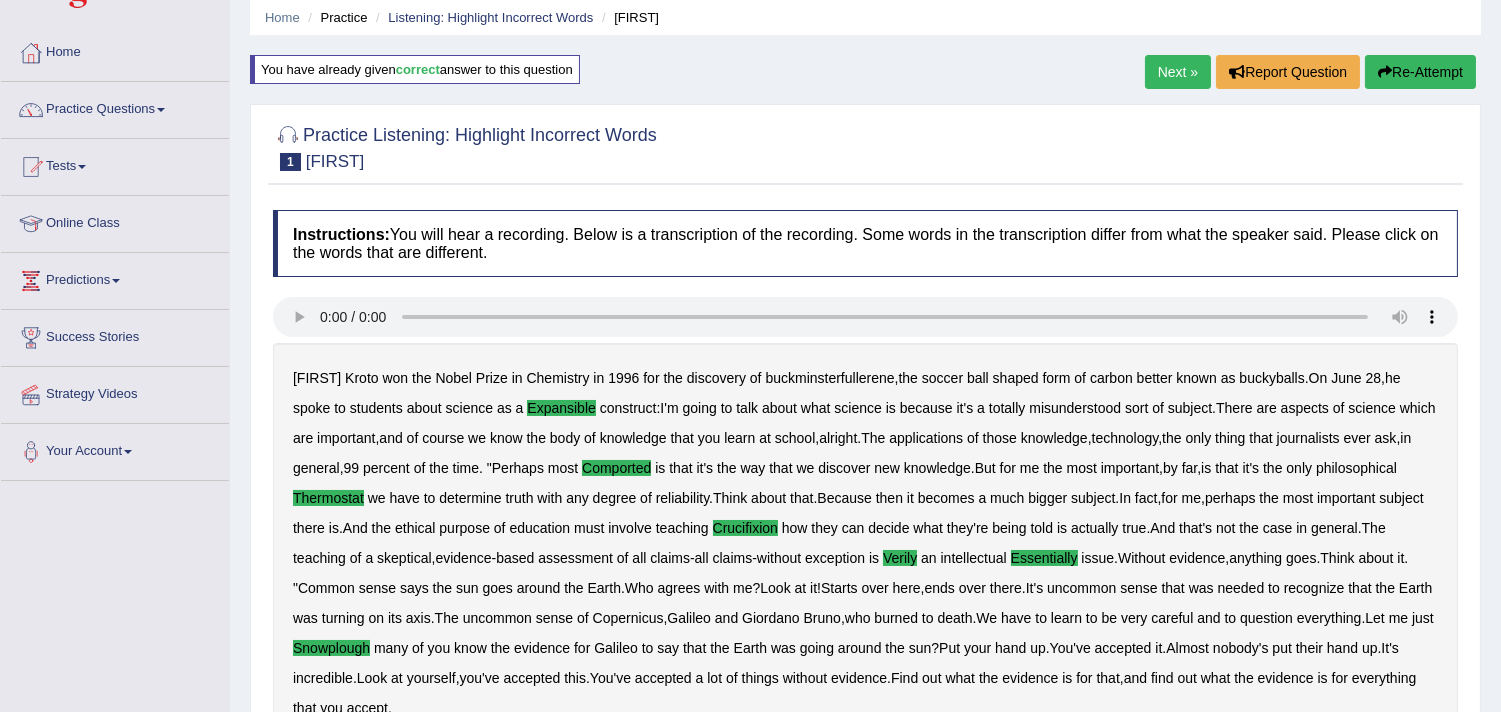 scroll, scrollTop: 42, scrollLeft: 0, axis: vertical 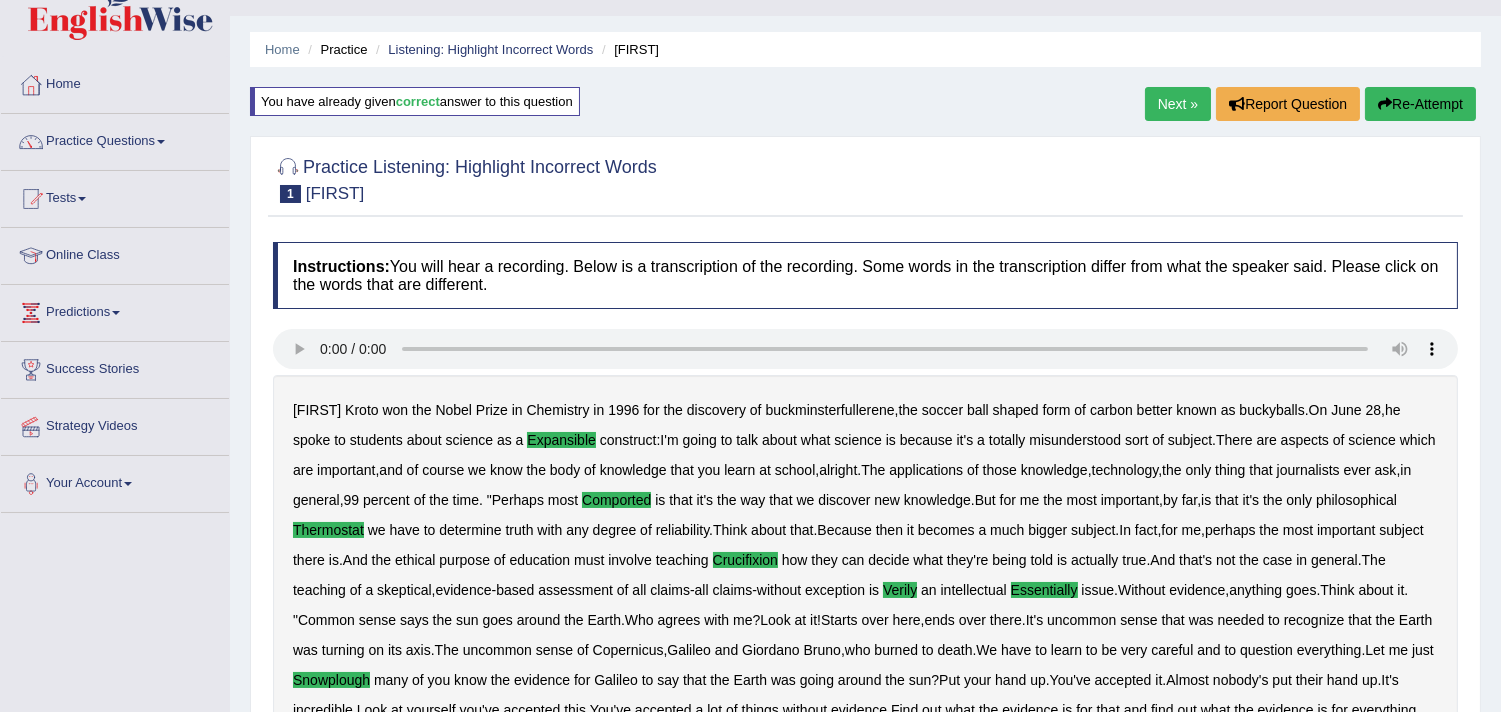 click on "Practice Questions" at bounding box center [115, 139] 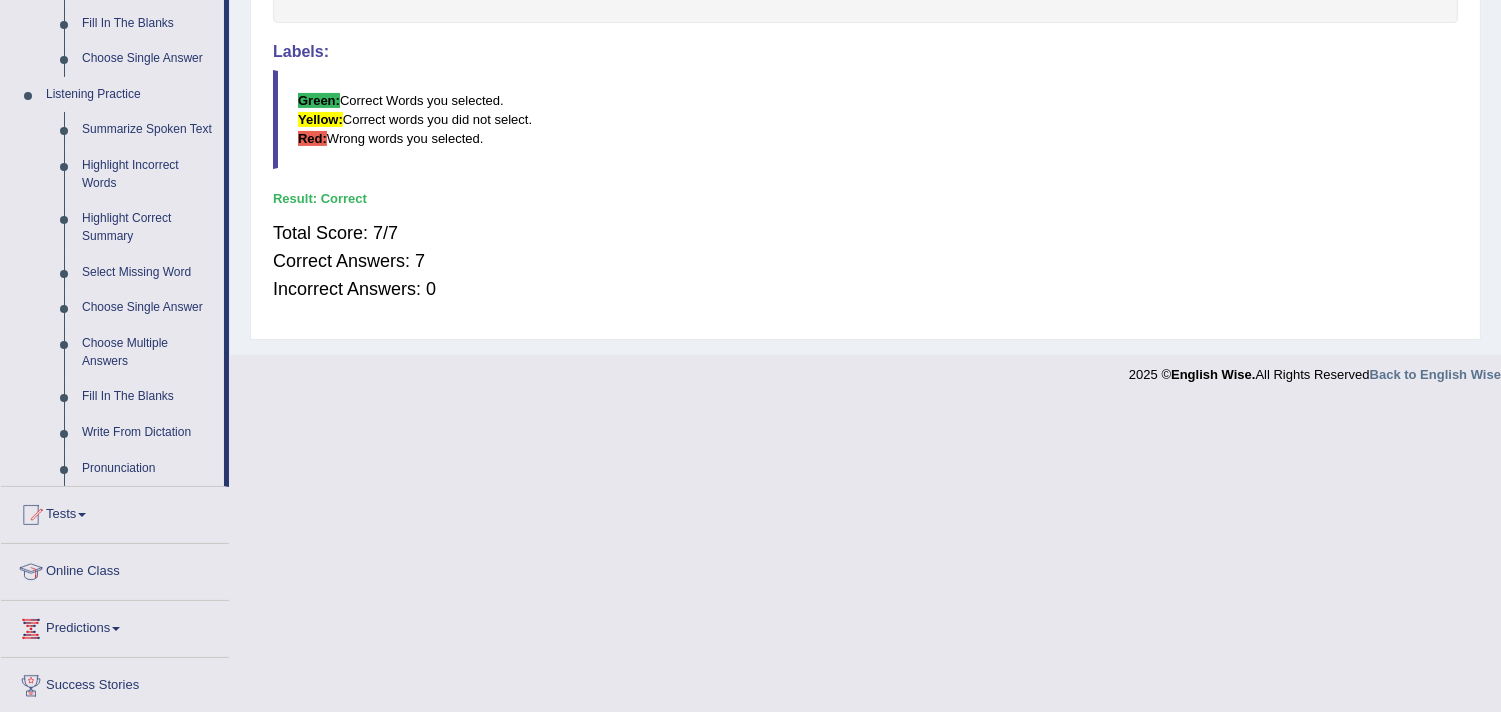 scroll, scrollTop: 820, scrollLeft: 0, axis: vertical 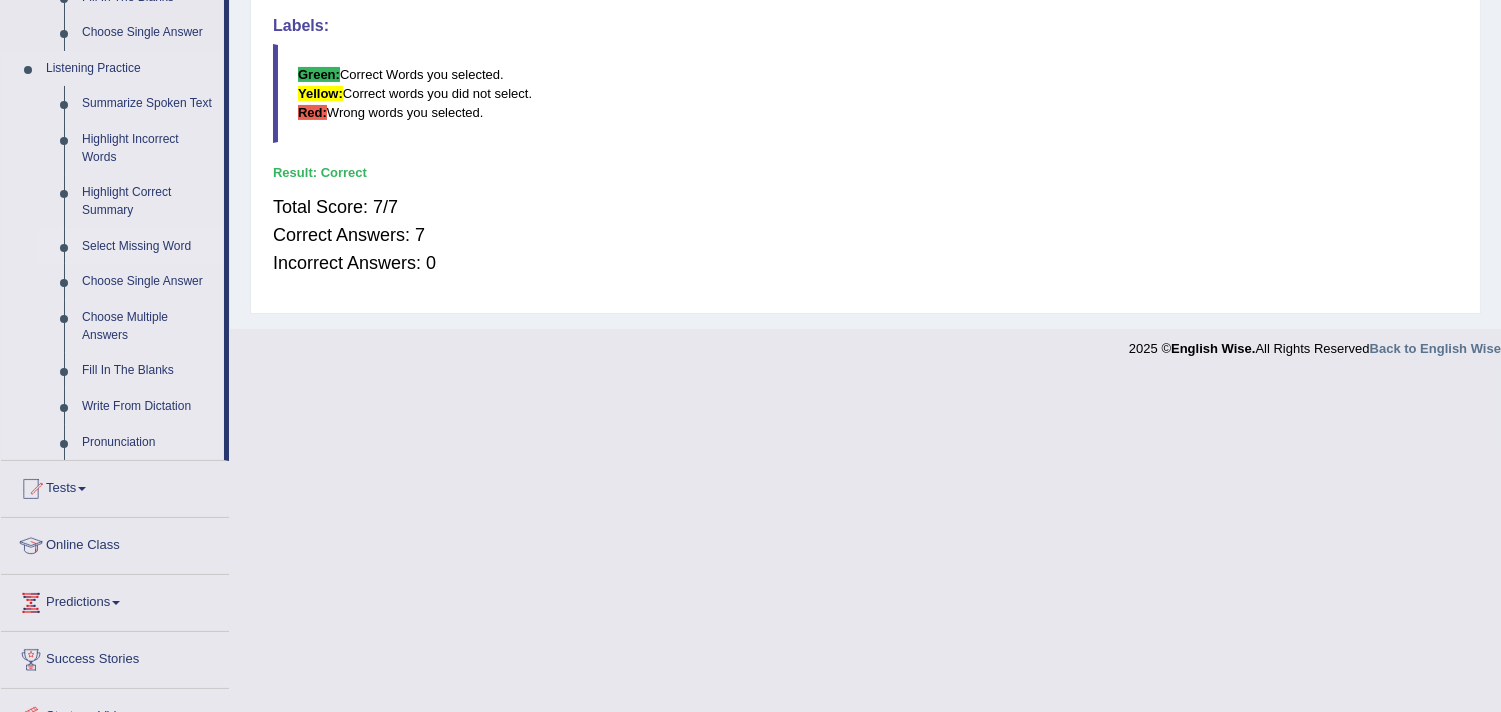 click on "Select Missing Word" at bounding box center (148, 247) 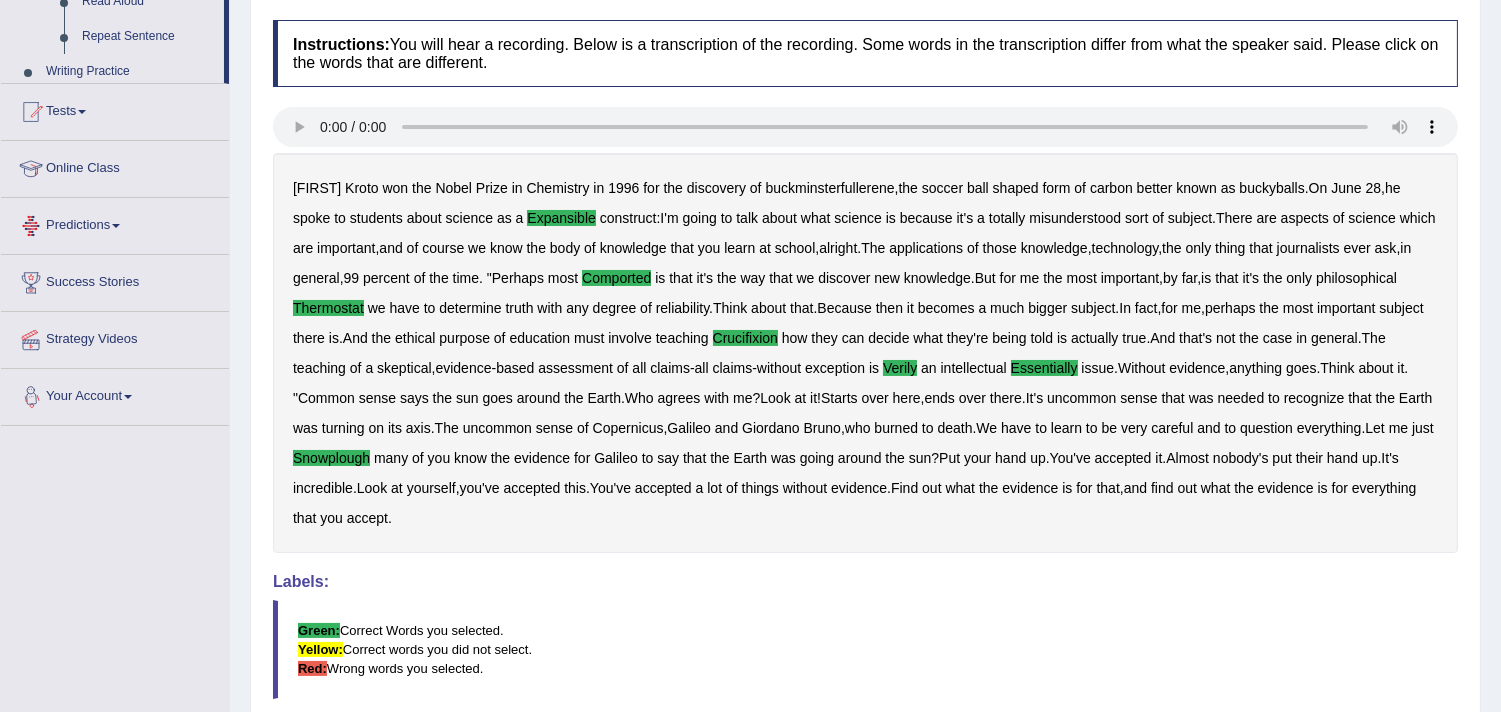 scroll, scrollTop: 388, scrollLeft: 0, axis: vertical 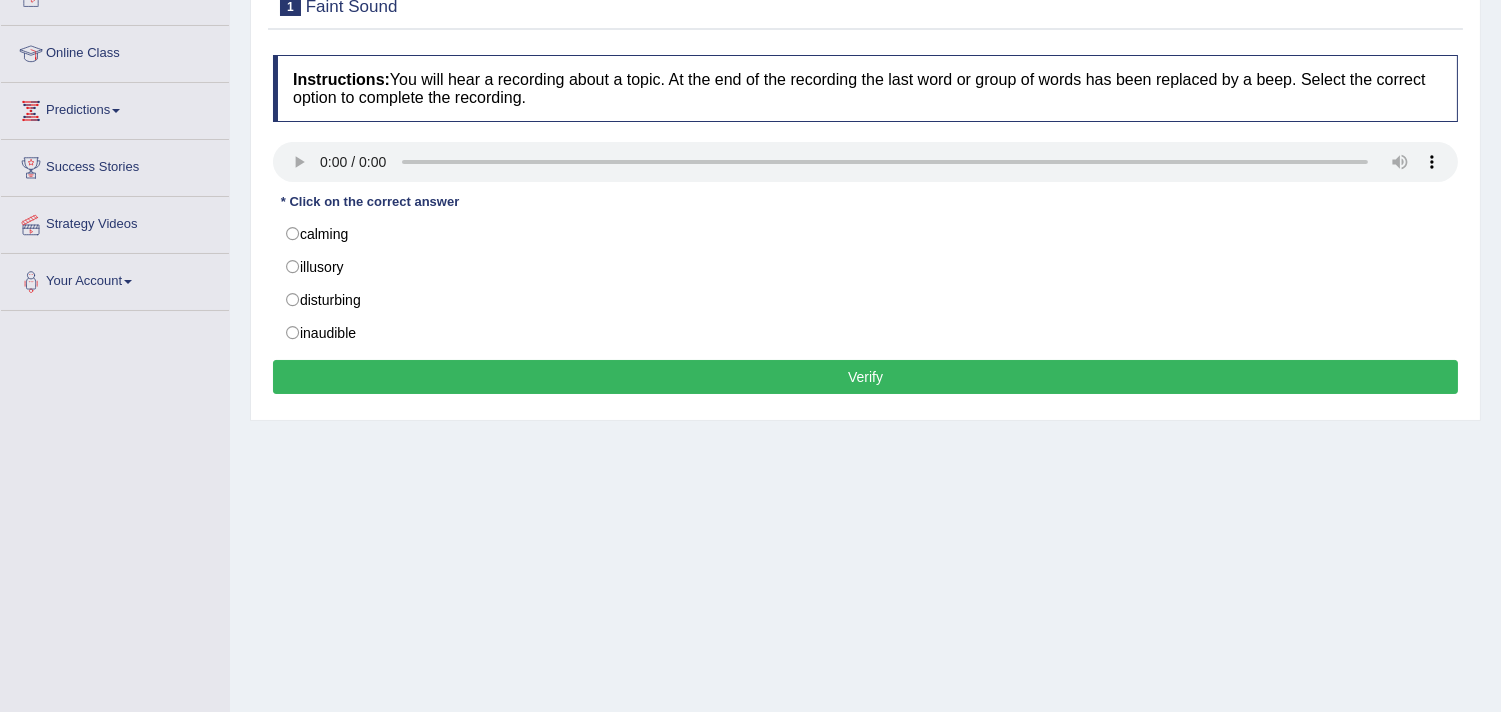 type 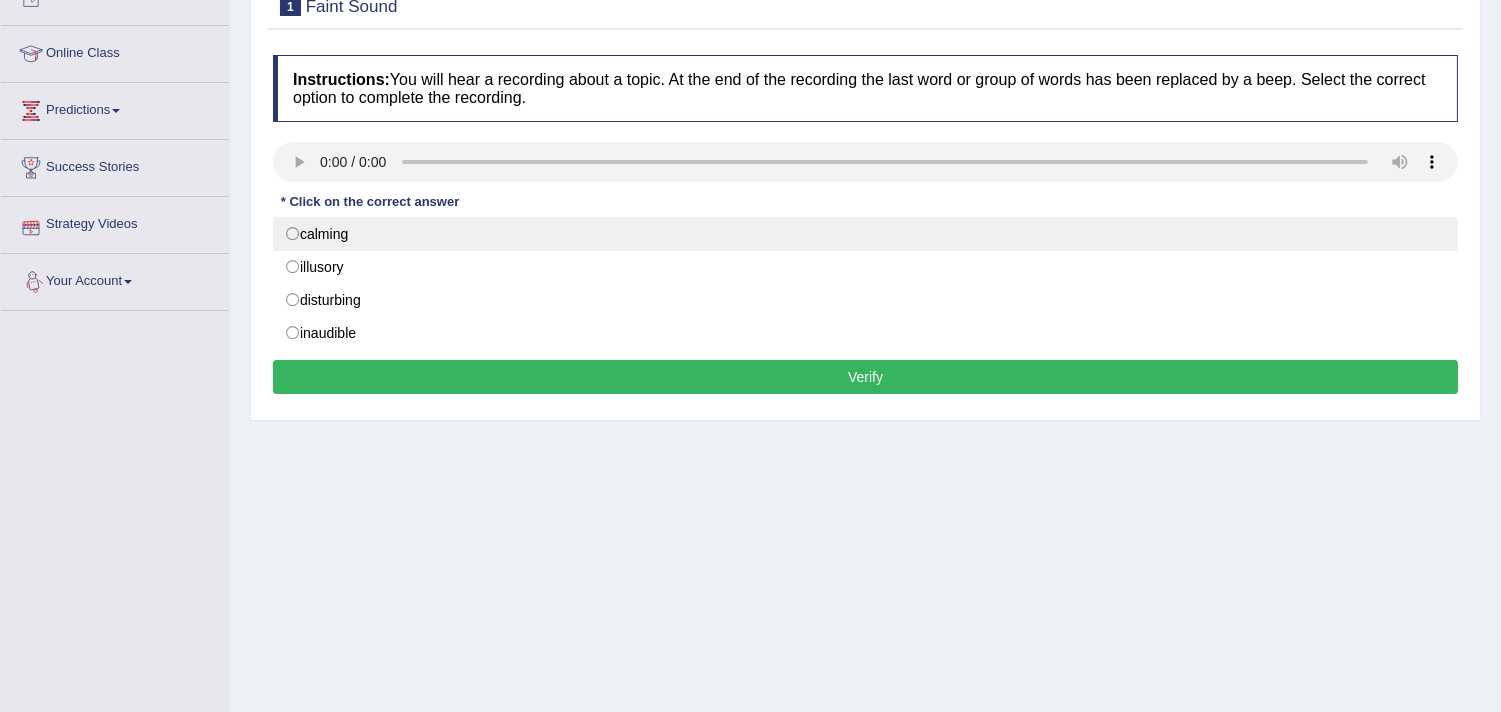 click on "calming" at bounding box center [865, 234] 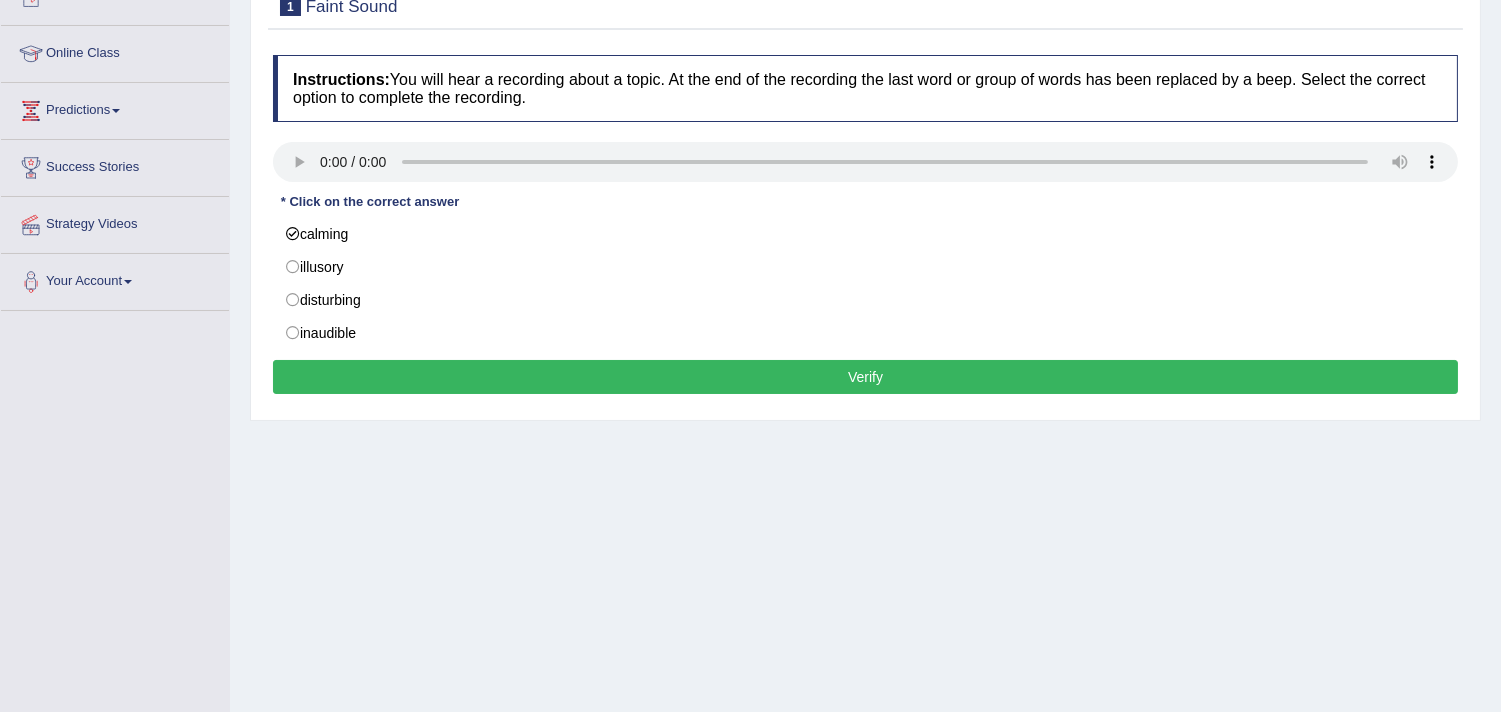 click on "Verify" at bounding box center [865, 377] 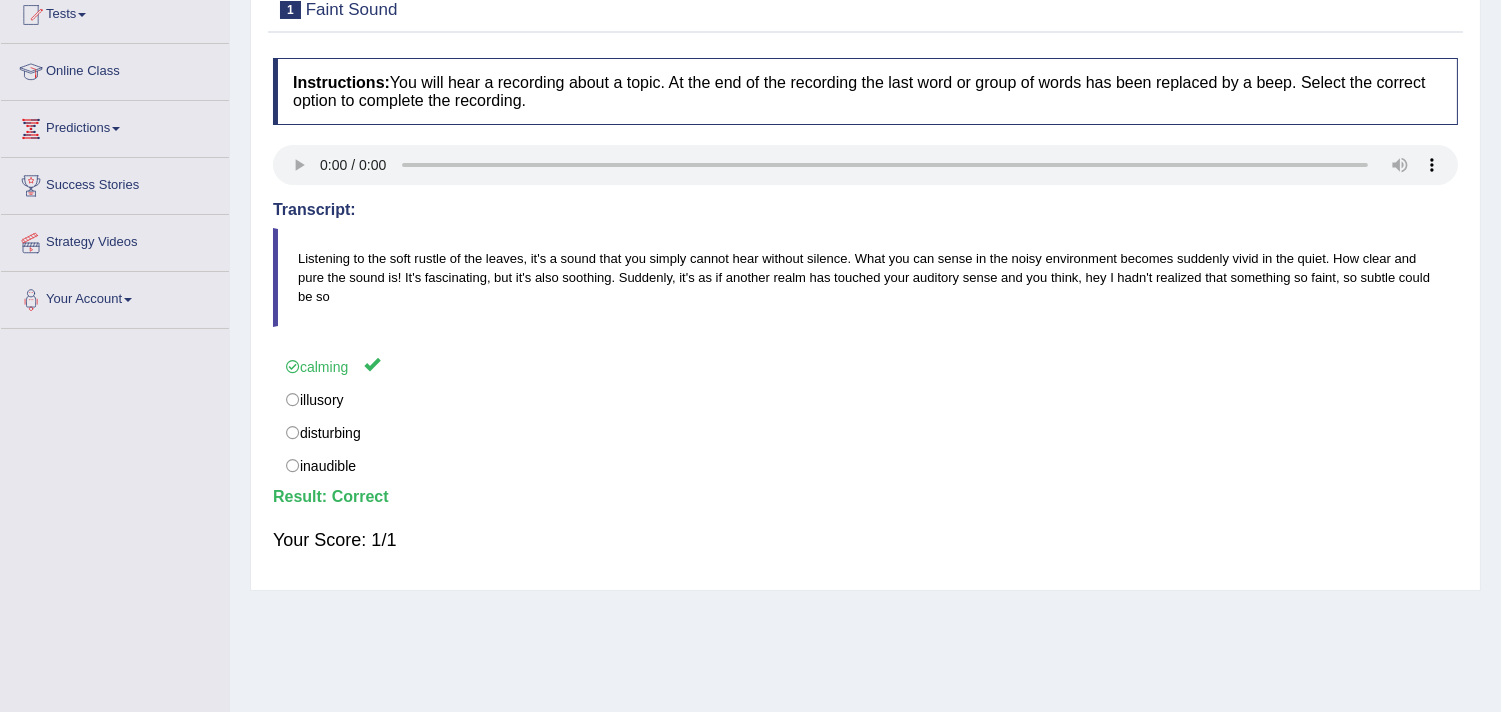 scroll, scrollTop: 115, scrollLeft: 0, axis: vertical 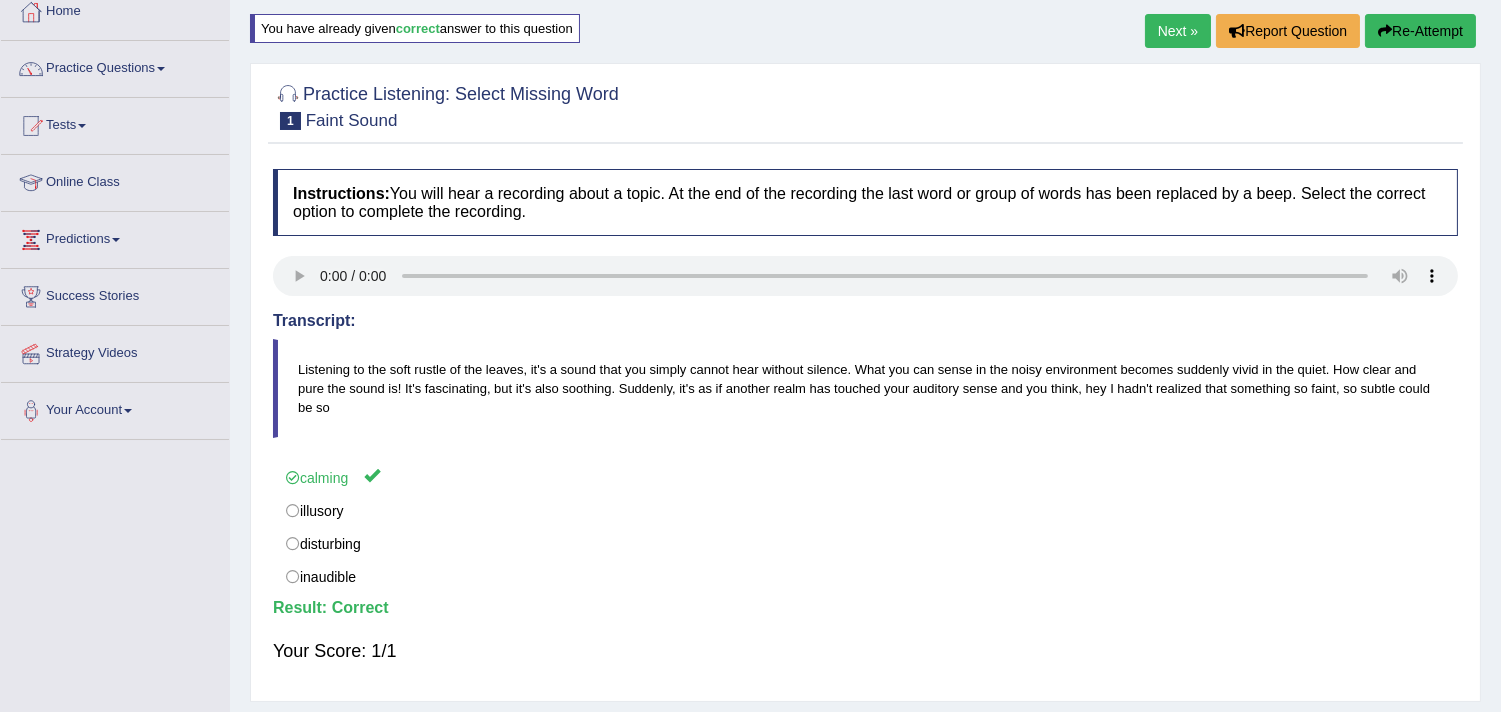 click on "Next »" at bounding box center [1178, 31] 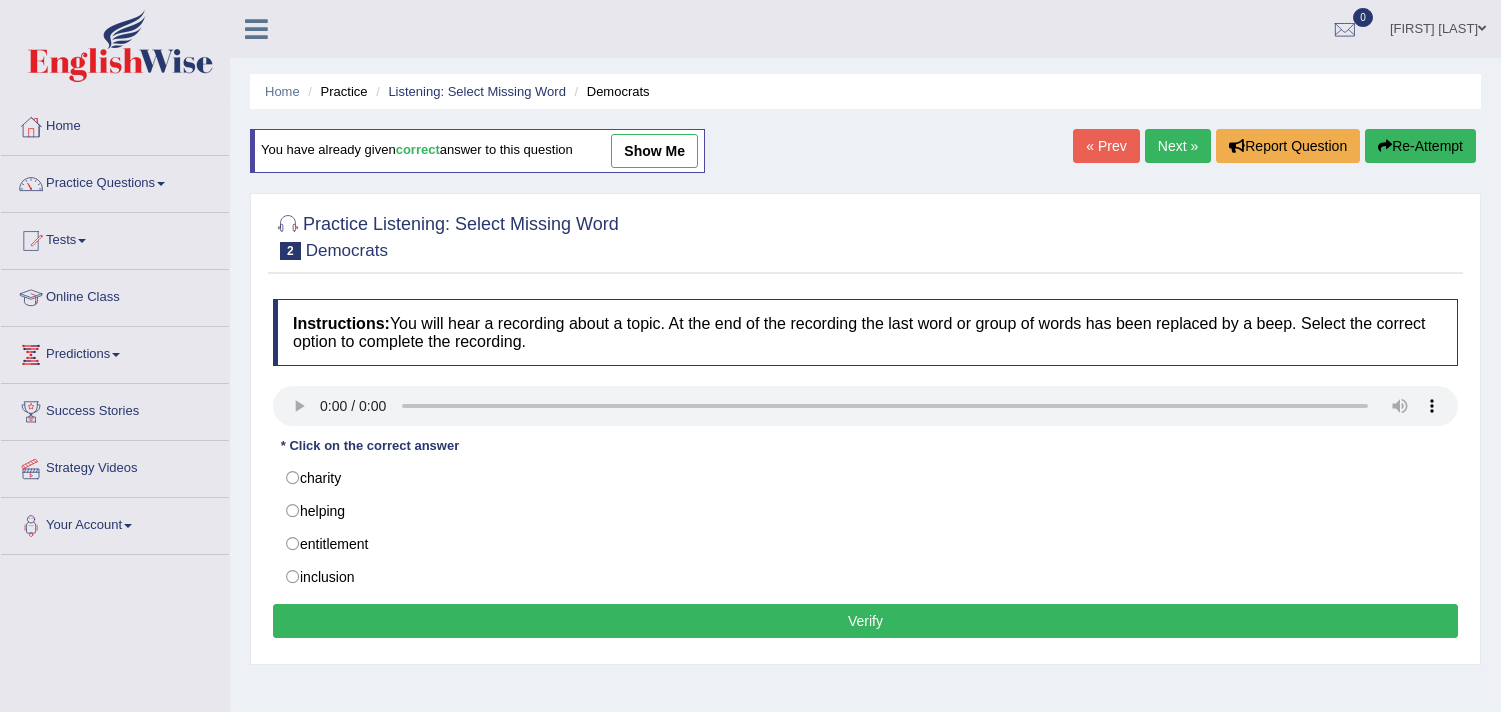 scroll, scrollTop: 0, scrollLeft: 0, axis: both 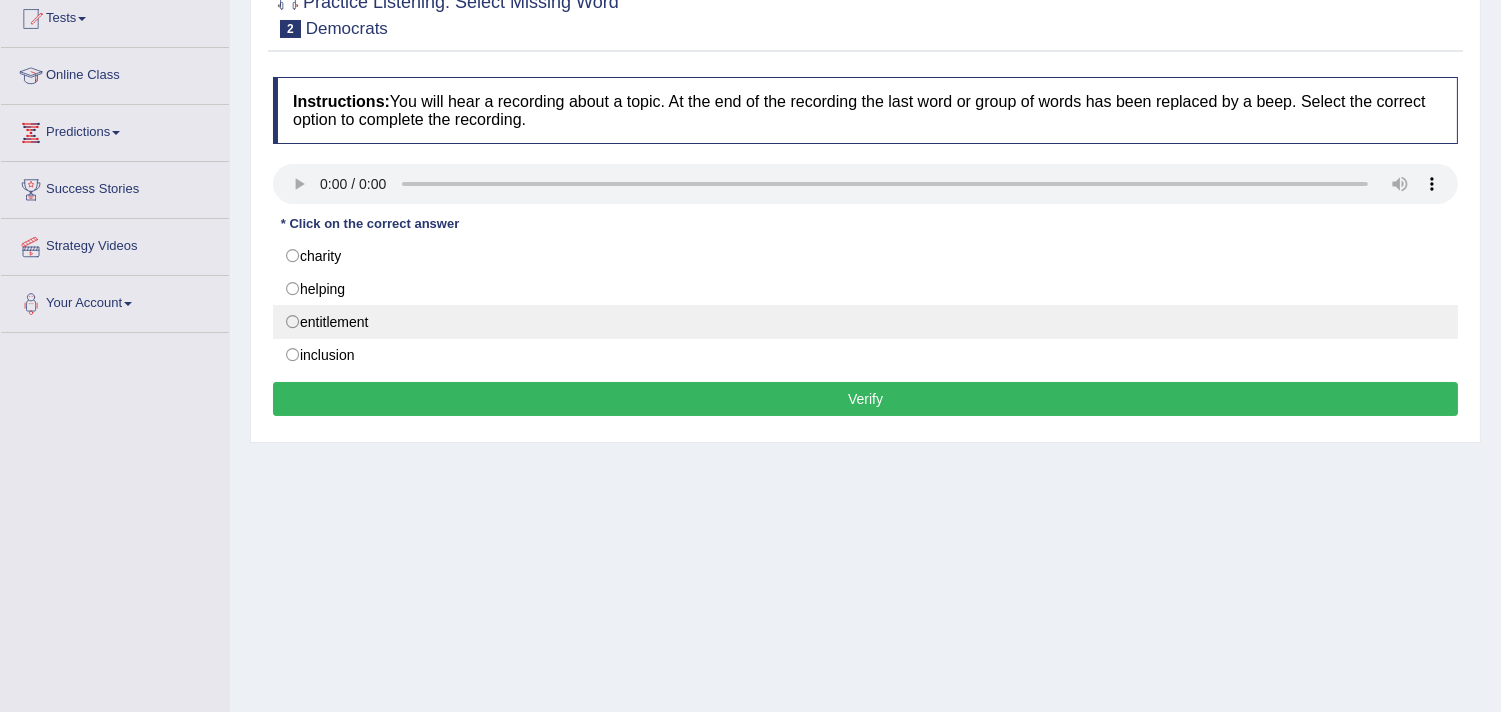 click on "entitlement" at bounding box center (865, 322) 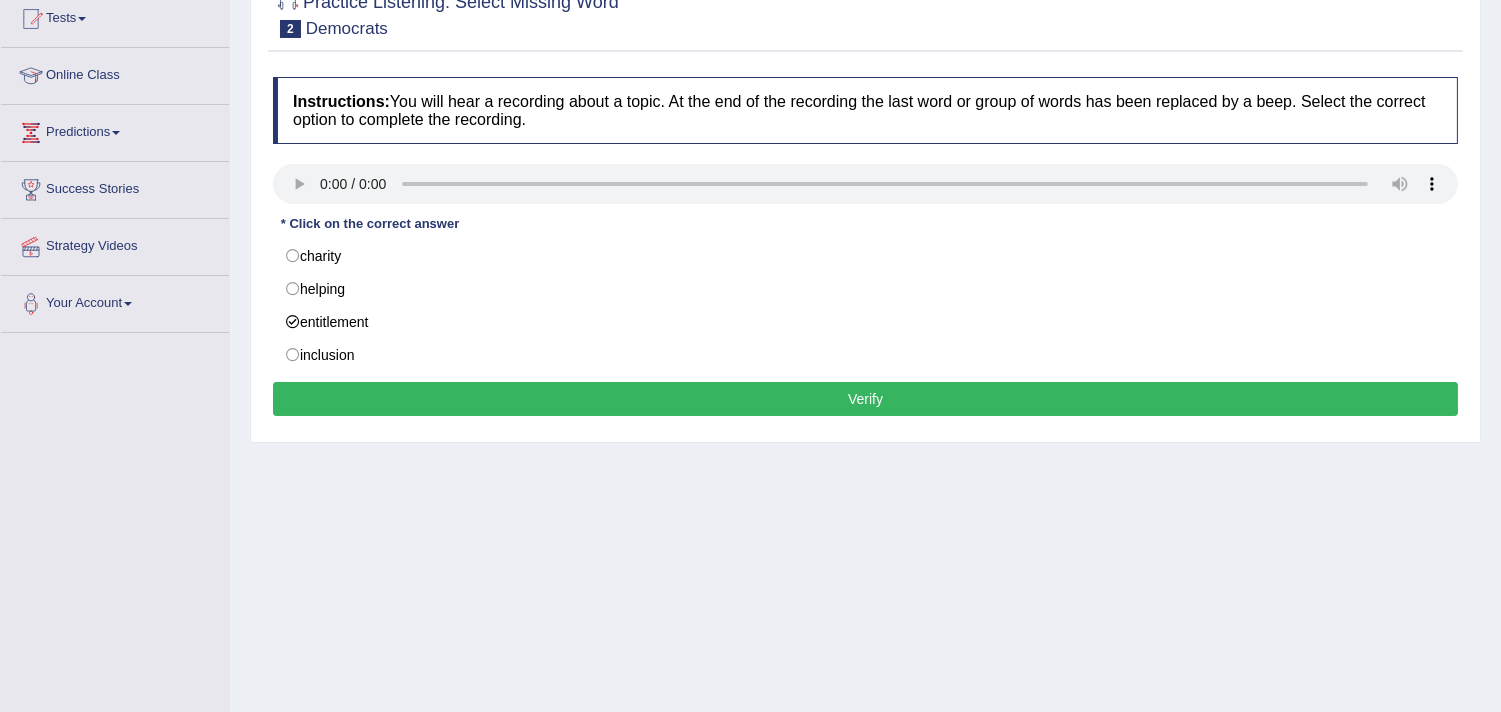 click on "Verify" at bounding box center [865, 399] 